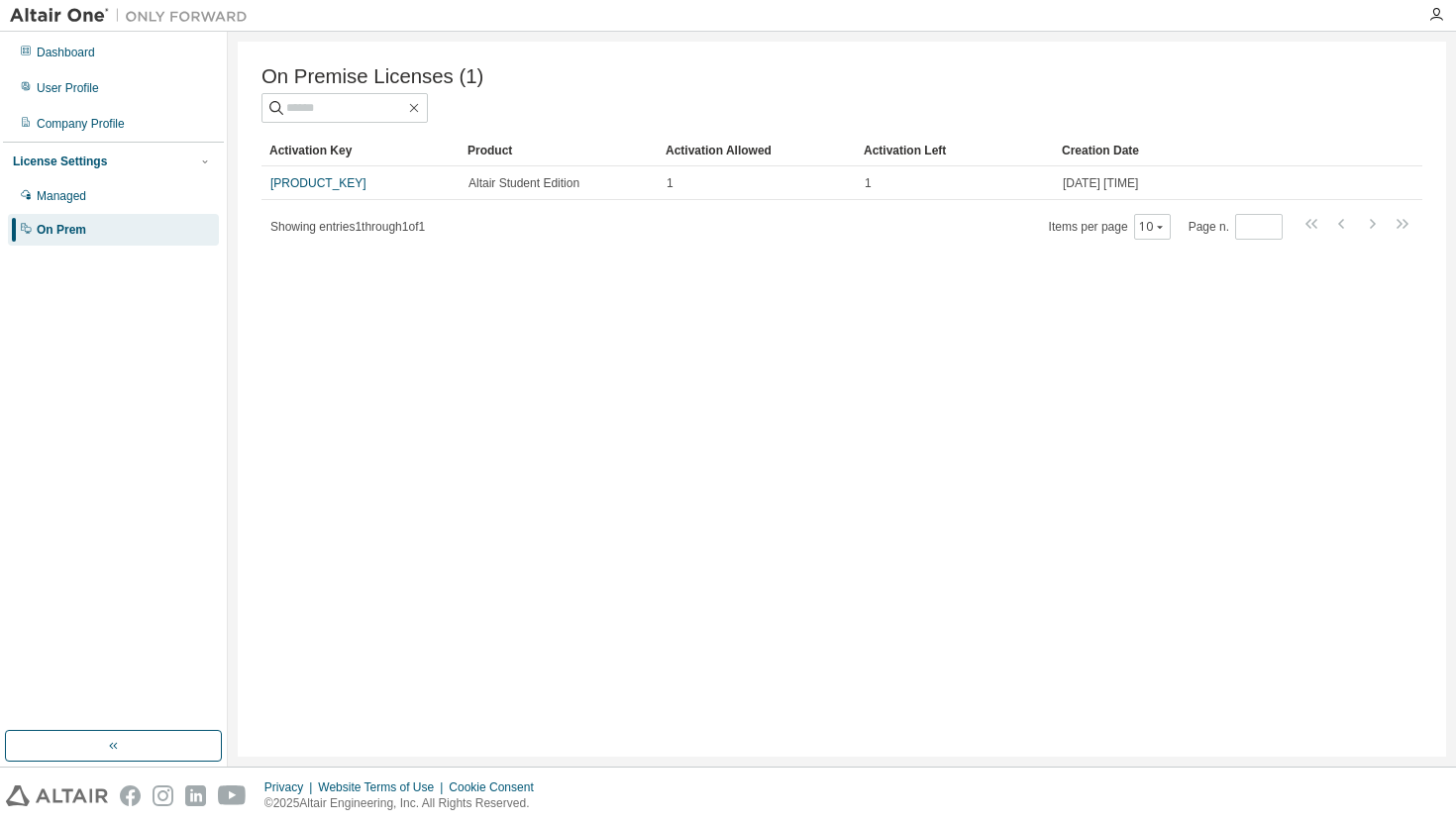 scroll, scrollTop: 0, scrollLeft: 0, axis: both 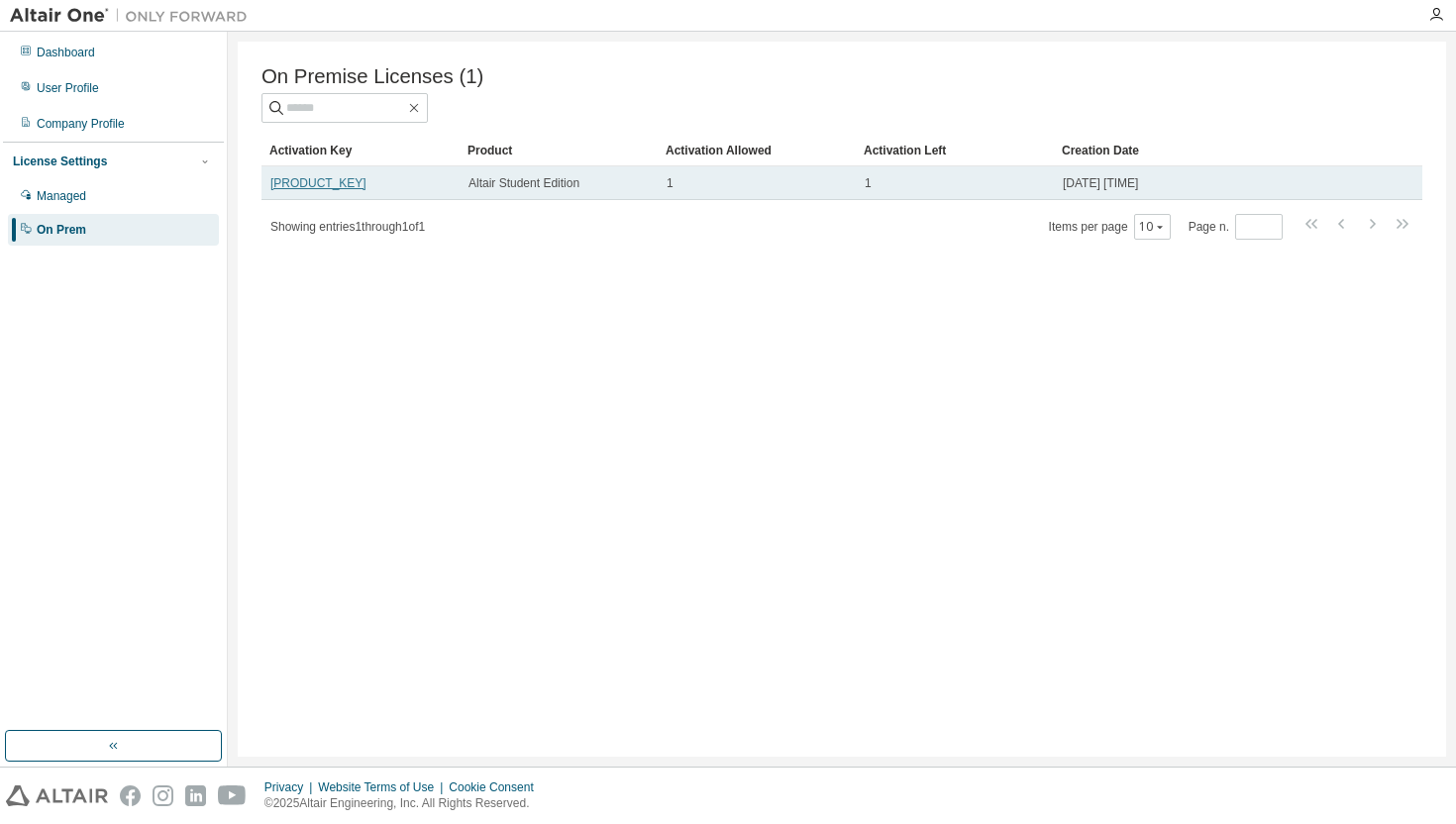 drag, startPoint x: 443, startPoint y: 181, endPoint x: 270, endPoint y: 183, distance: 173.01156 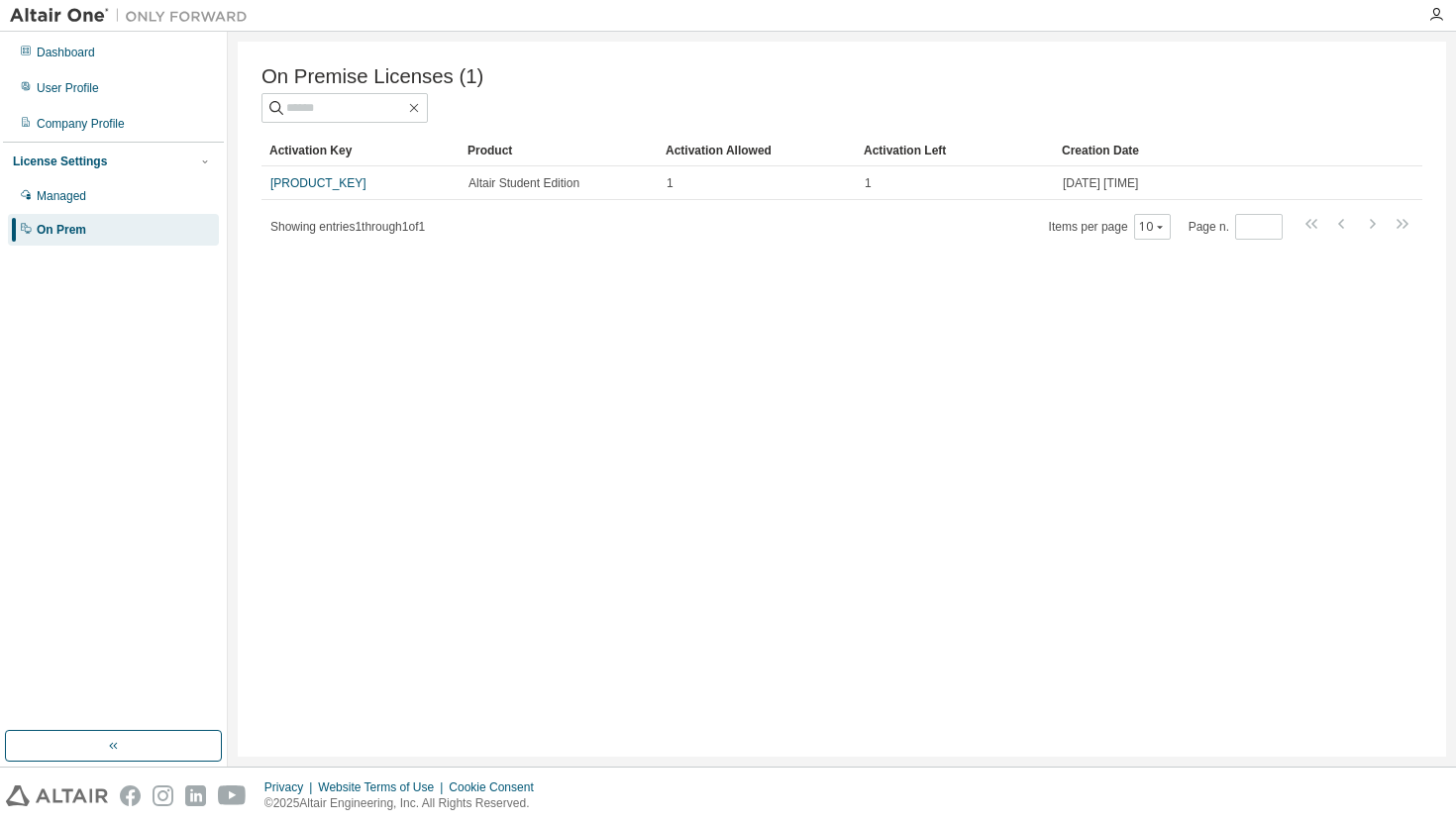 click at bounding box center [134, 16] 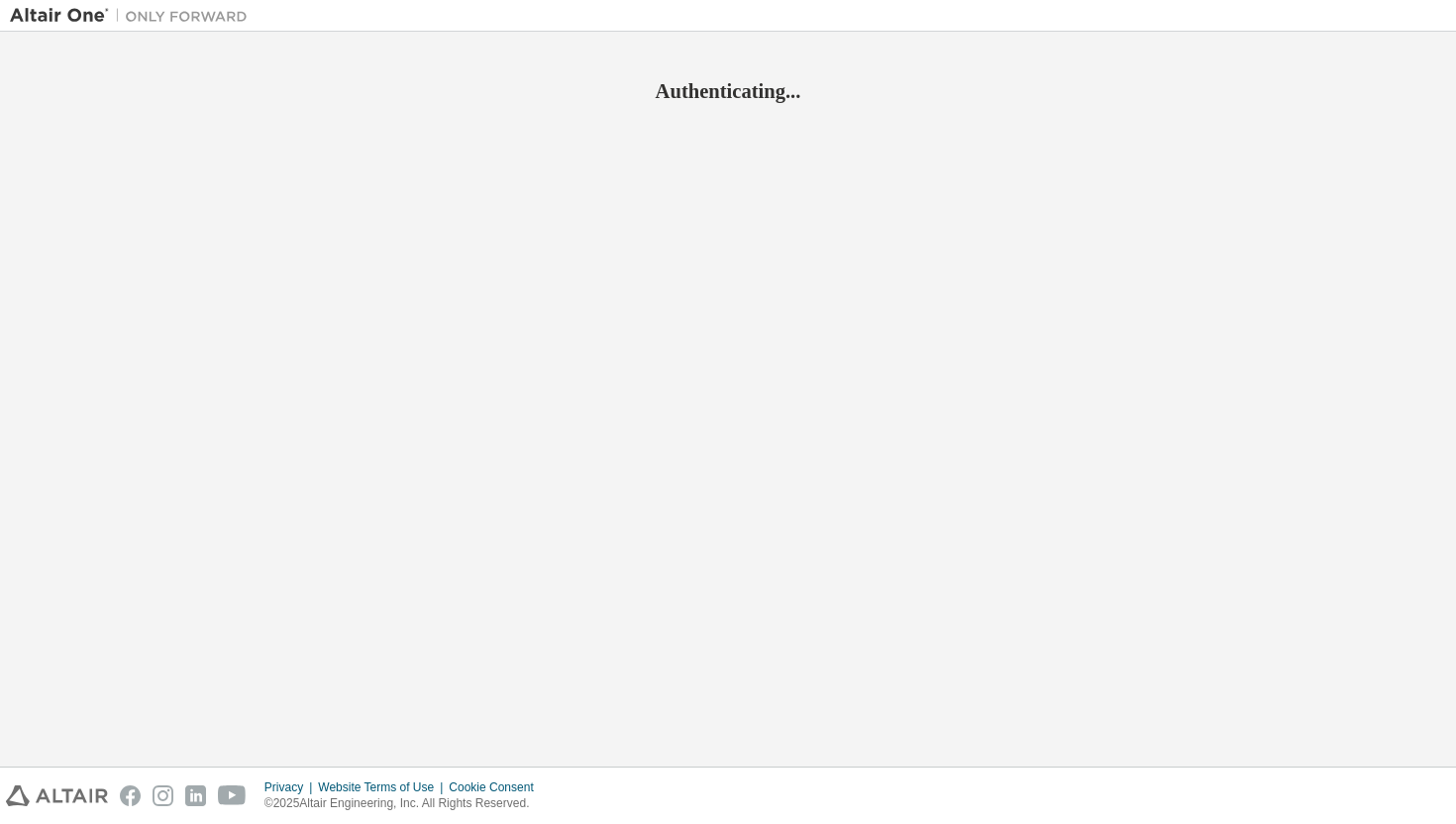 scroll, scrollTop: 0, scrollLeft: 0, axis: both 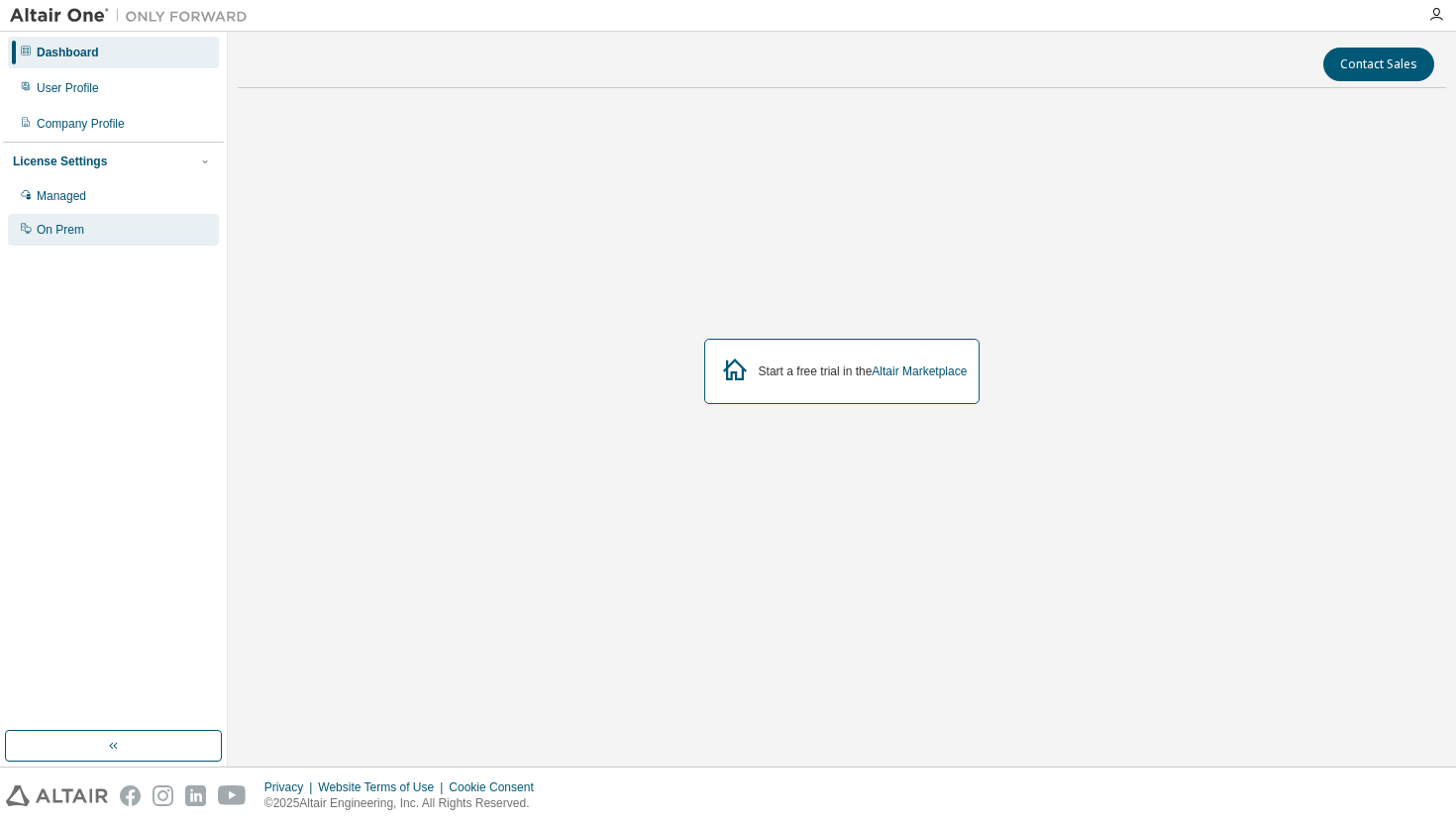 click on "On Prem" at bounding box center (60, 230) 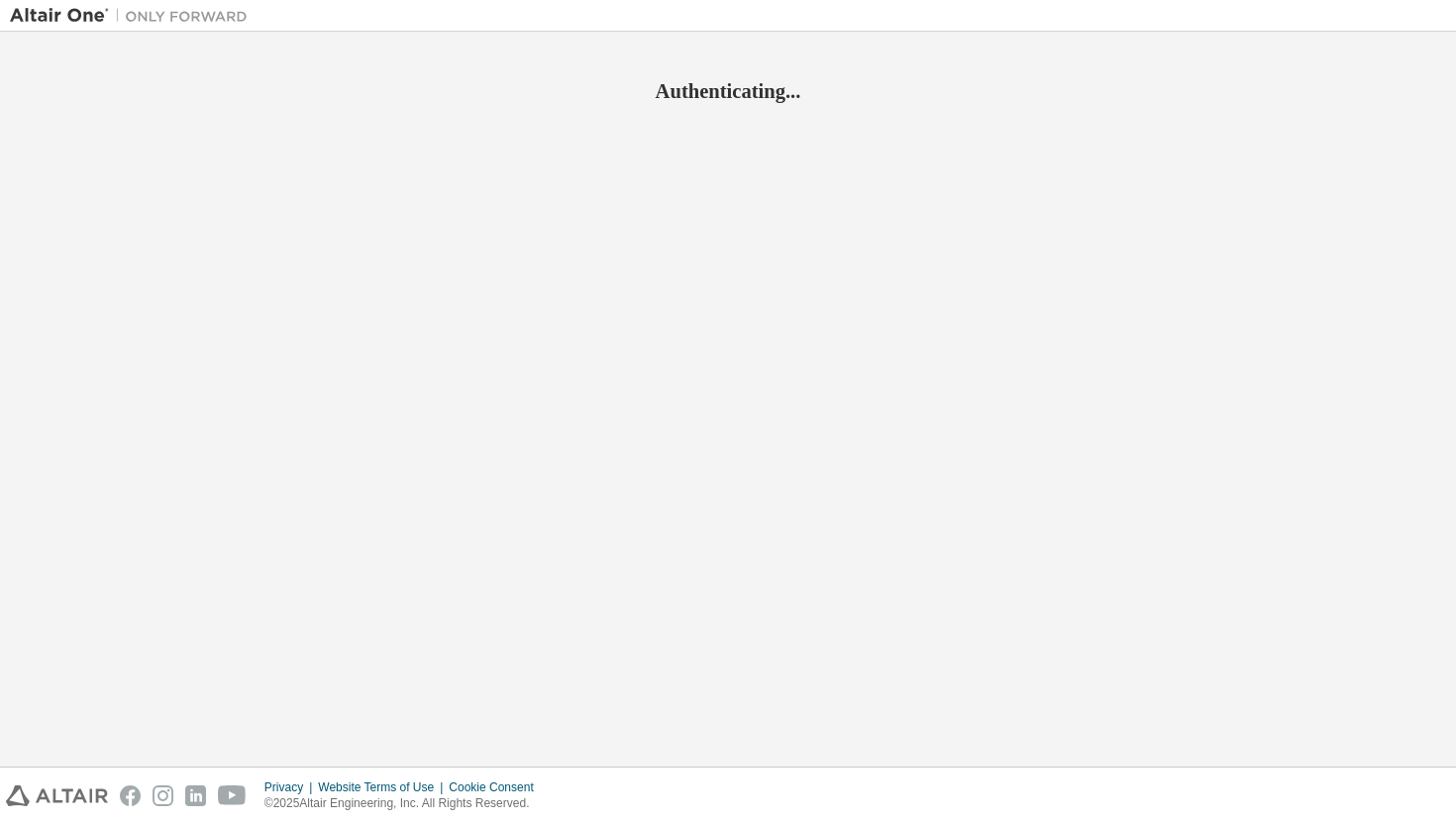 scroll, scrollTop: 0, scrollLeft: 0, axis: both 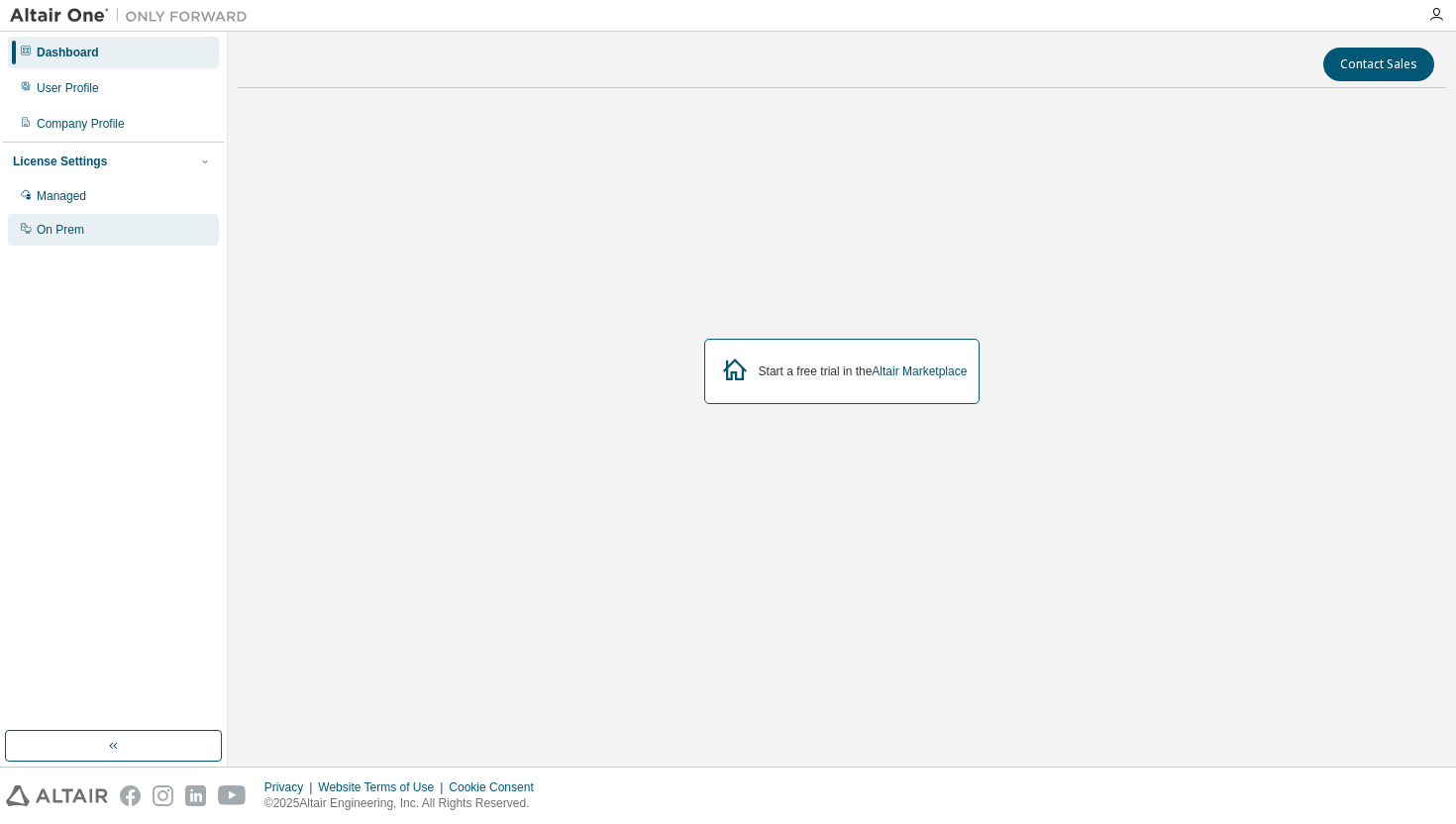 click on "On Prem" at bounding box center [60, 230] 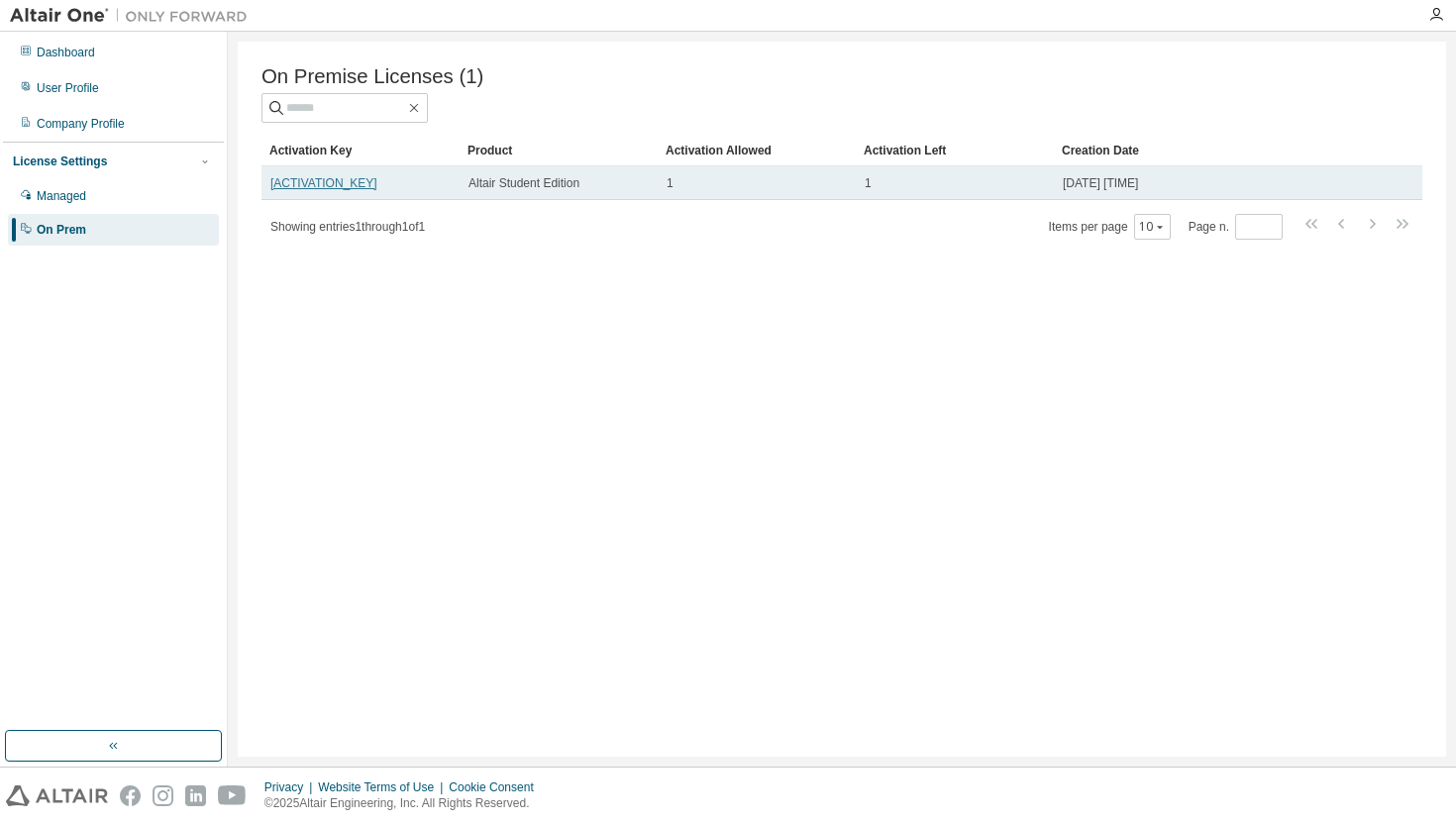 click on "[ACTIVATION_KEY]" at bounding box center (324, 183) 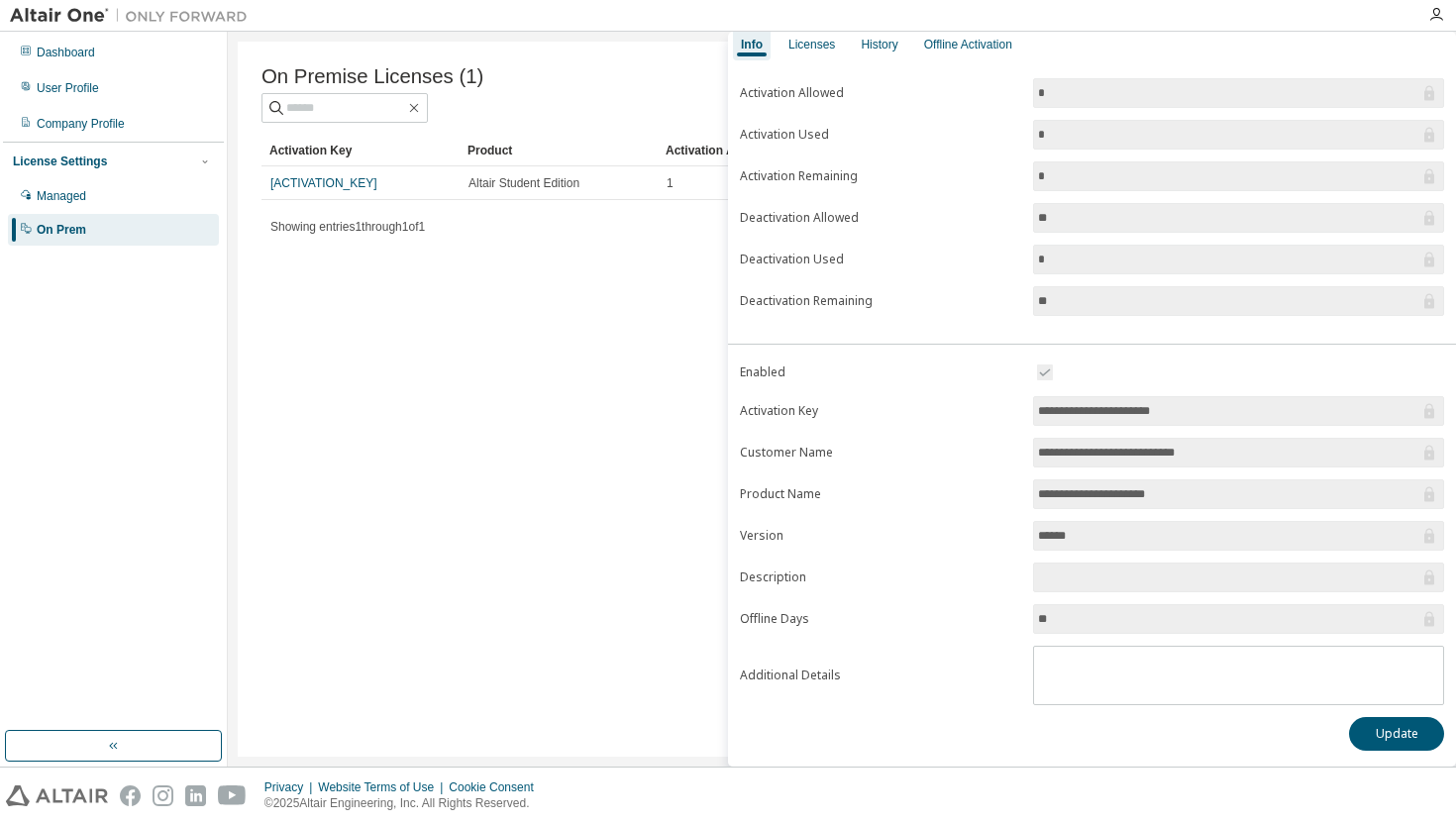 scroll, scrollTop: 0, scrollLeft: 0, axis: both 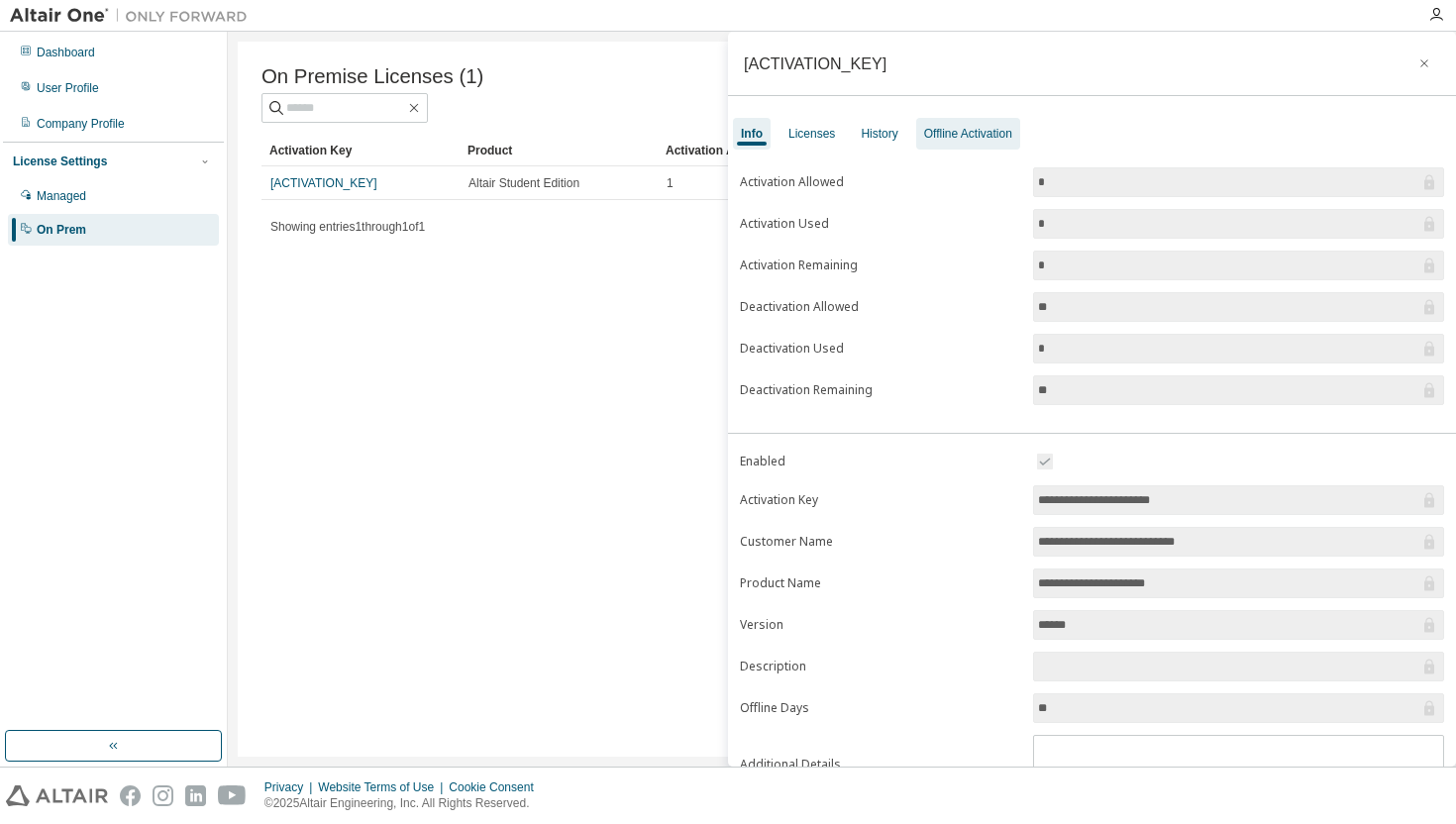 click on "Offline Activation" at bounding box center [968, 134] 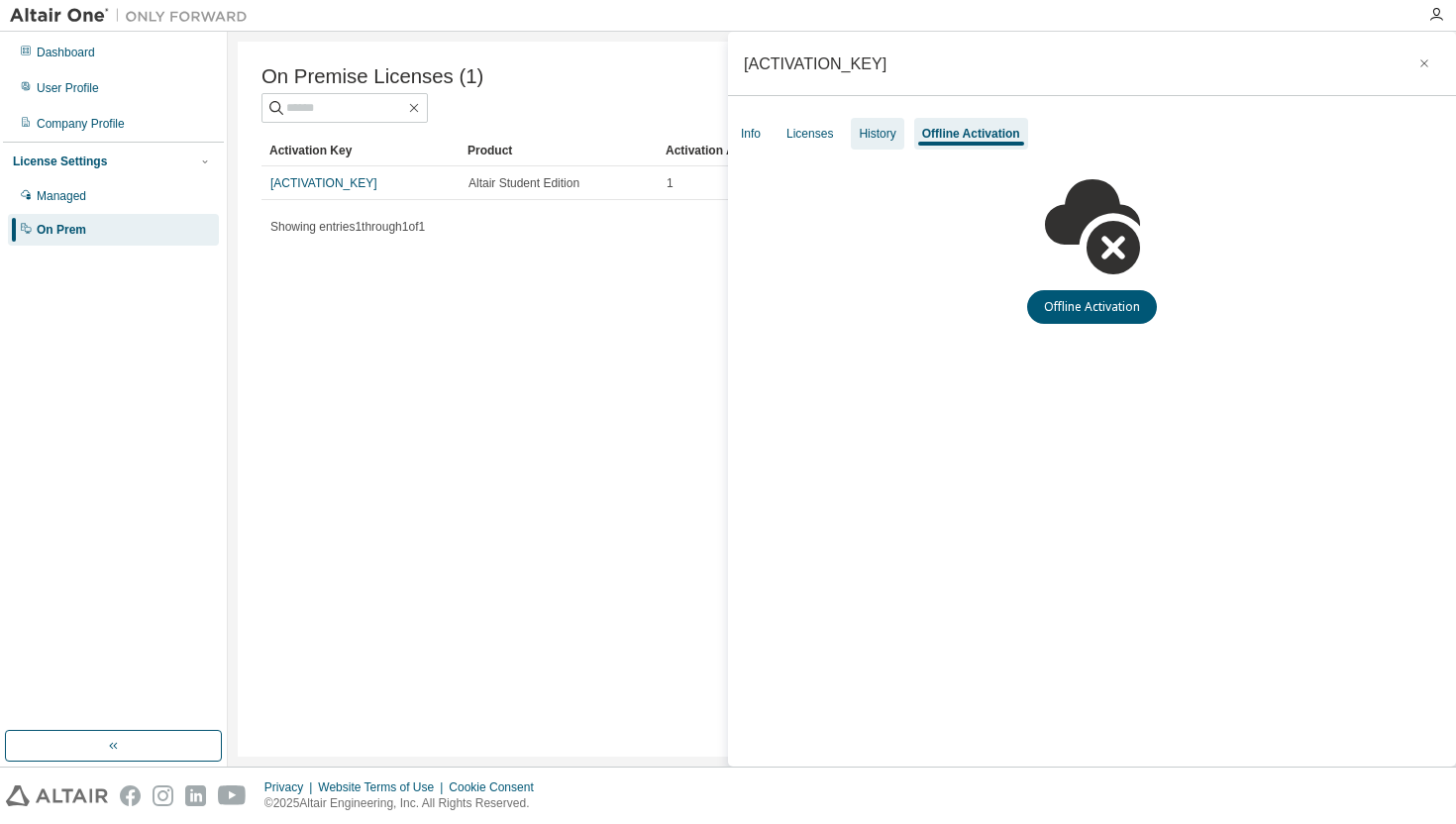 click on "History" at bounding box center (877, 134) 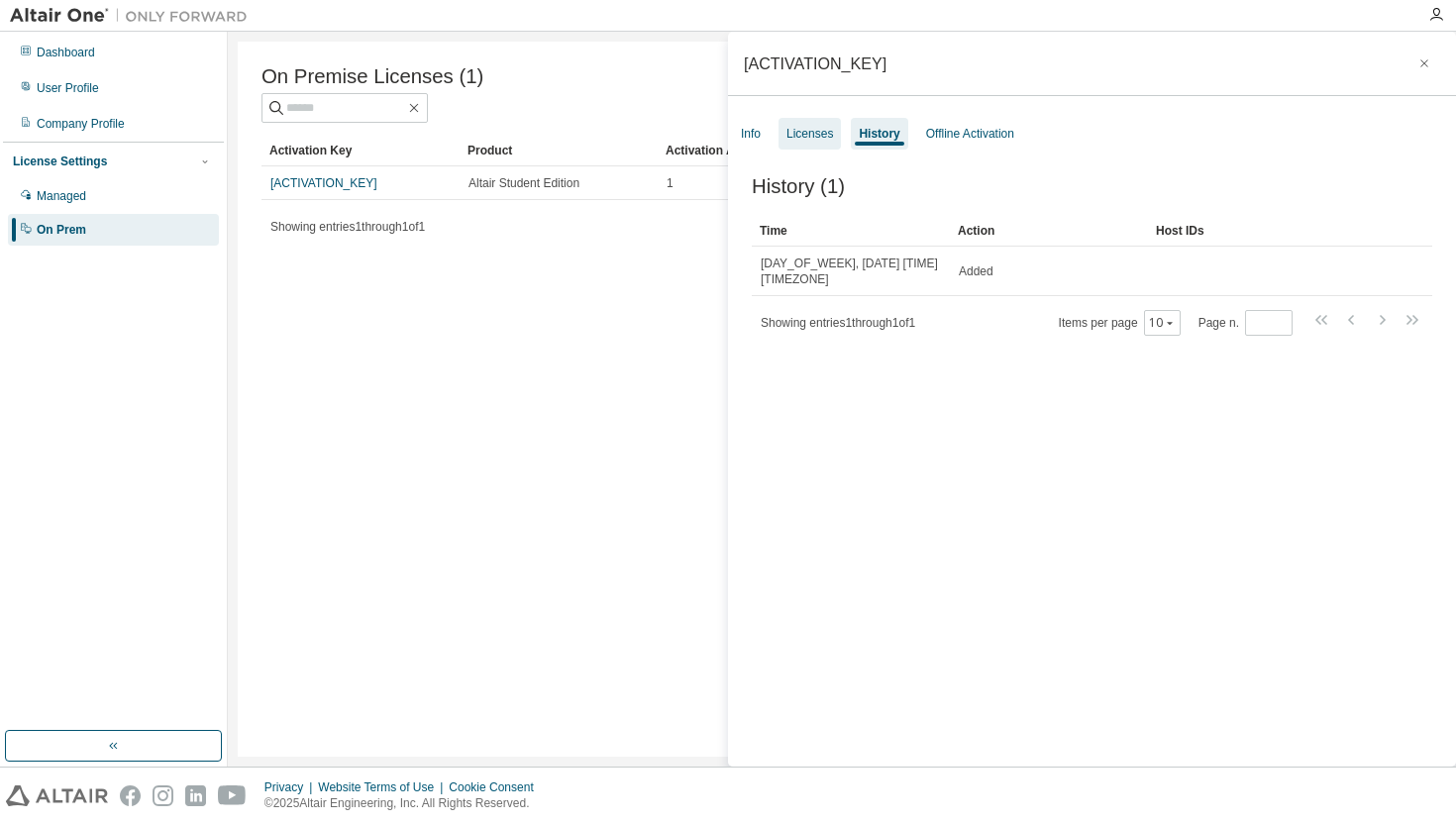 click on "Licenses" at bounding box center [809, 134] 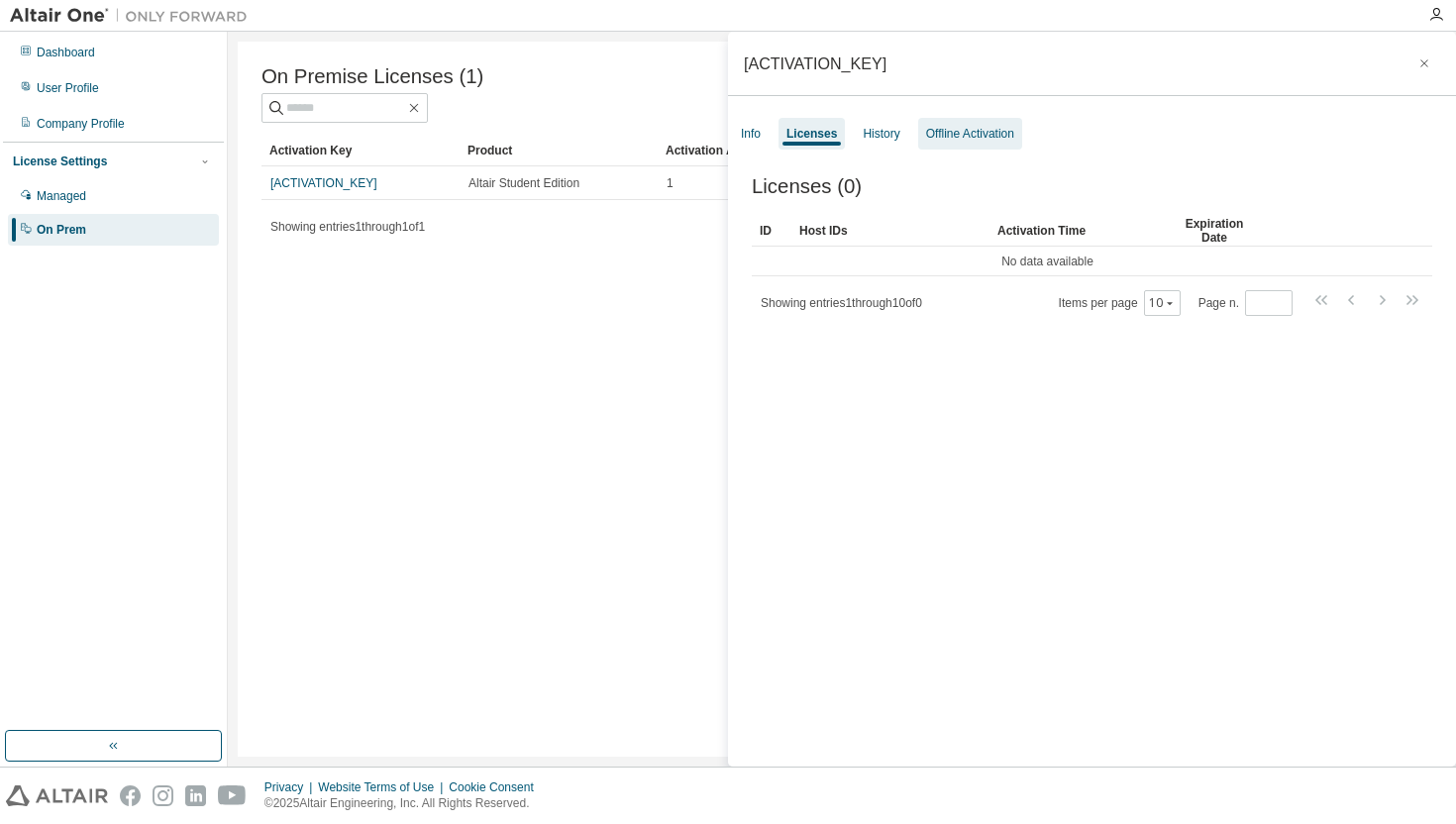 click on "Offline Activation" at bounding box center (970, 134) 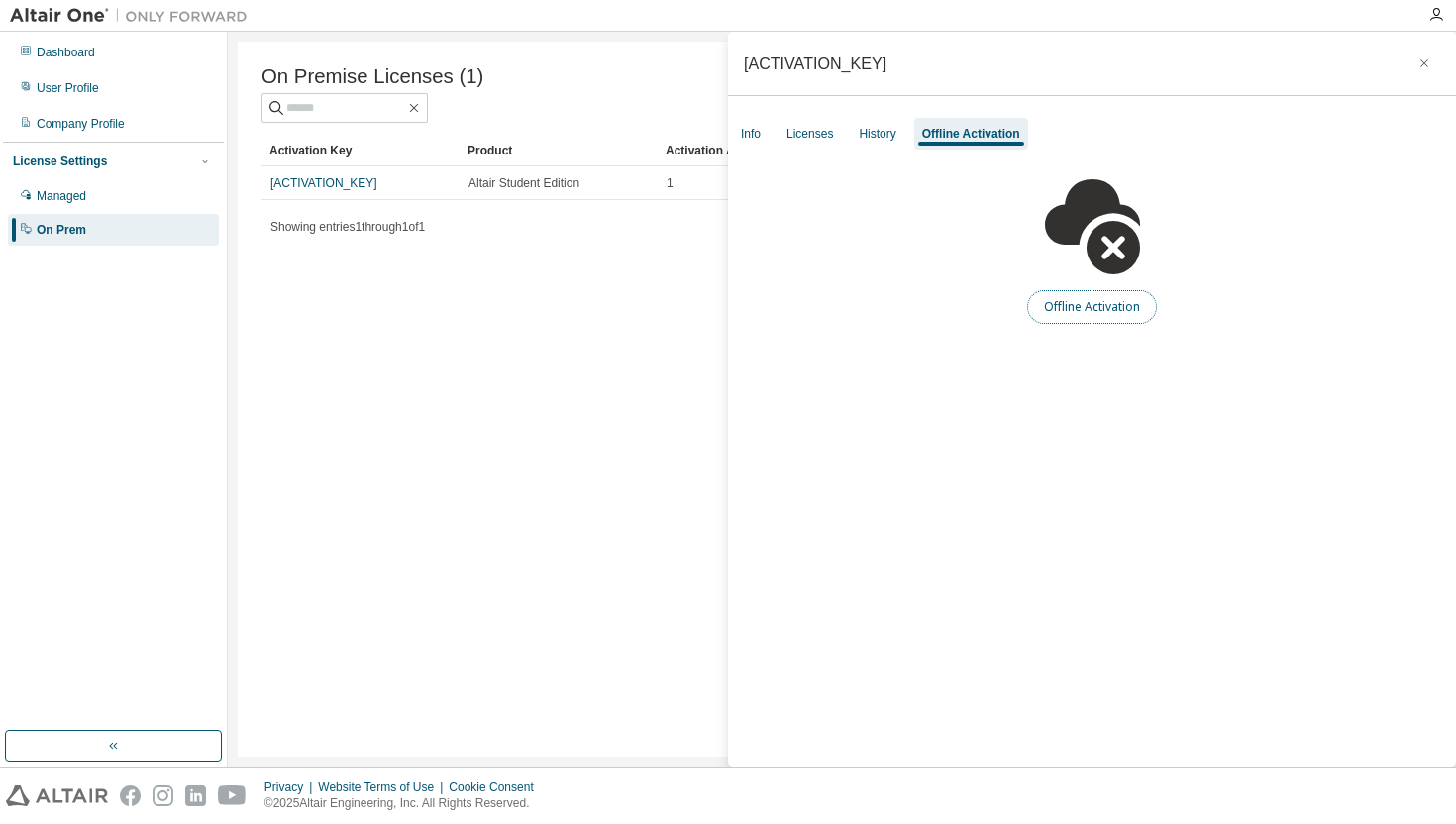 click on "Offline Activation" at bounding box center (1092, 307) 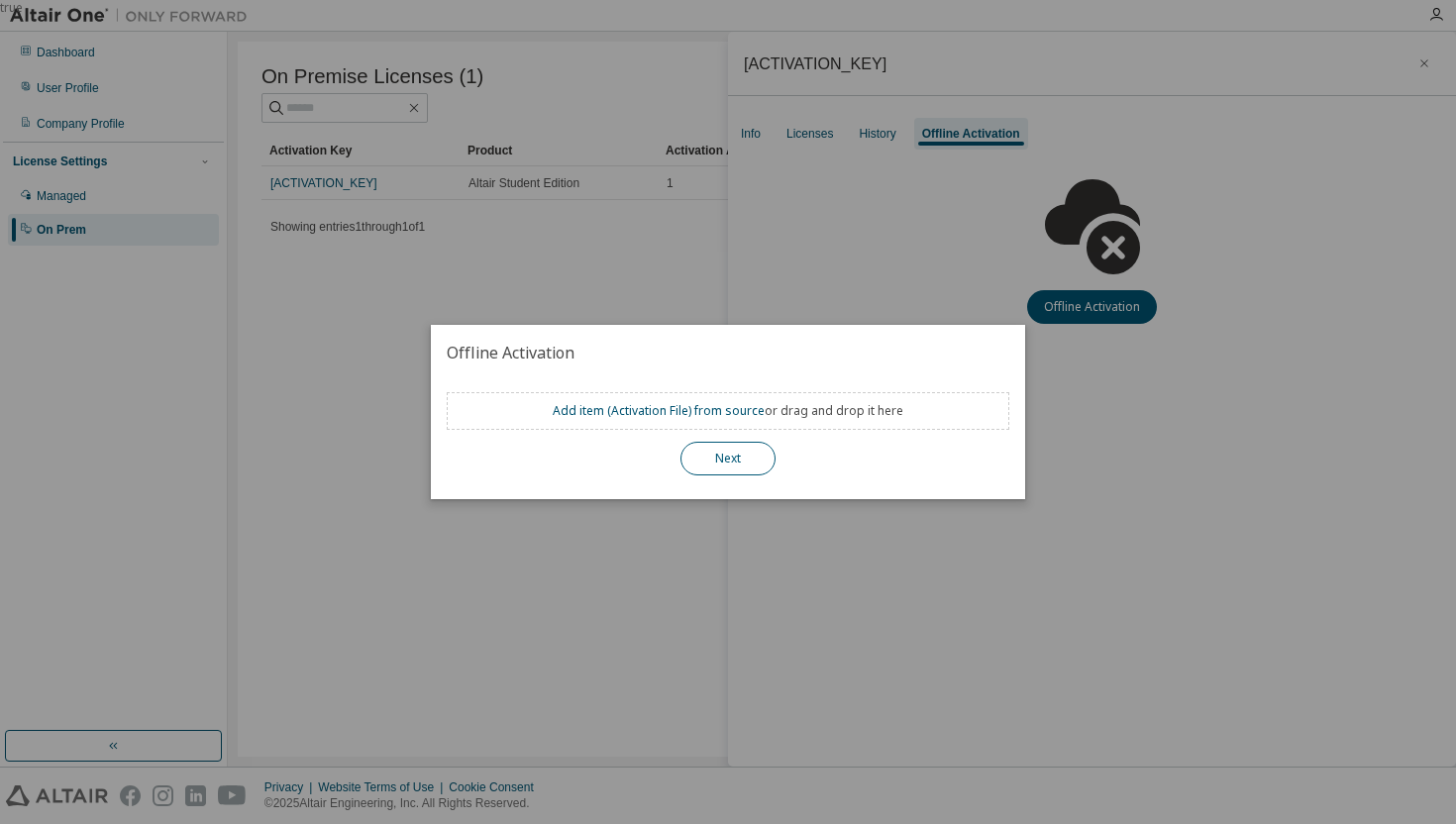 click on "Next" at bounding box center (728, 459) 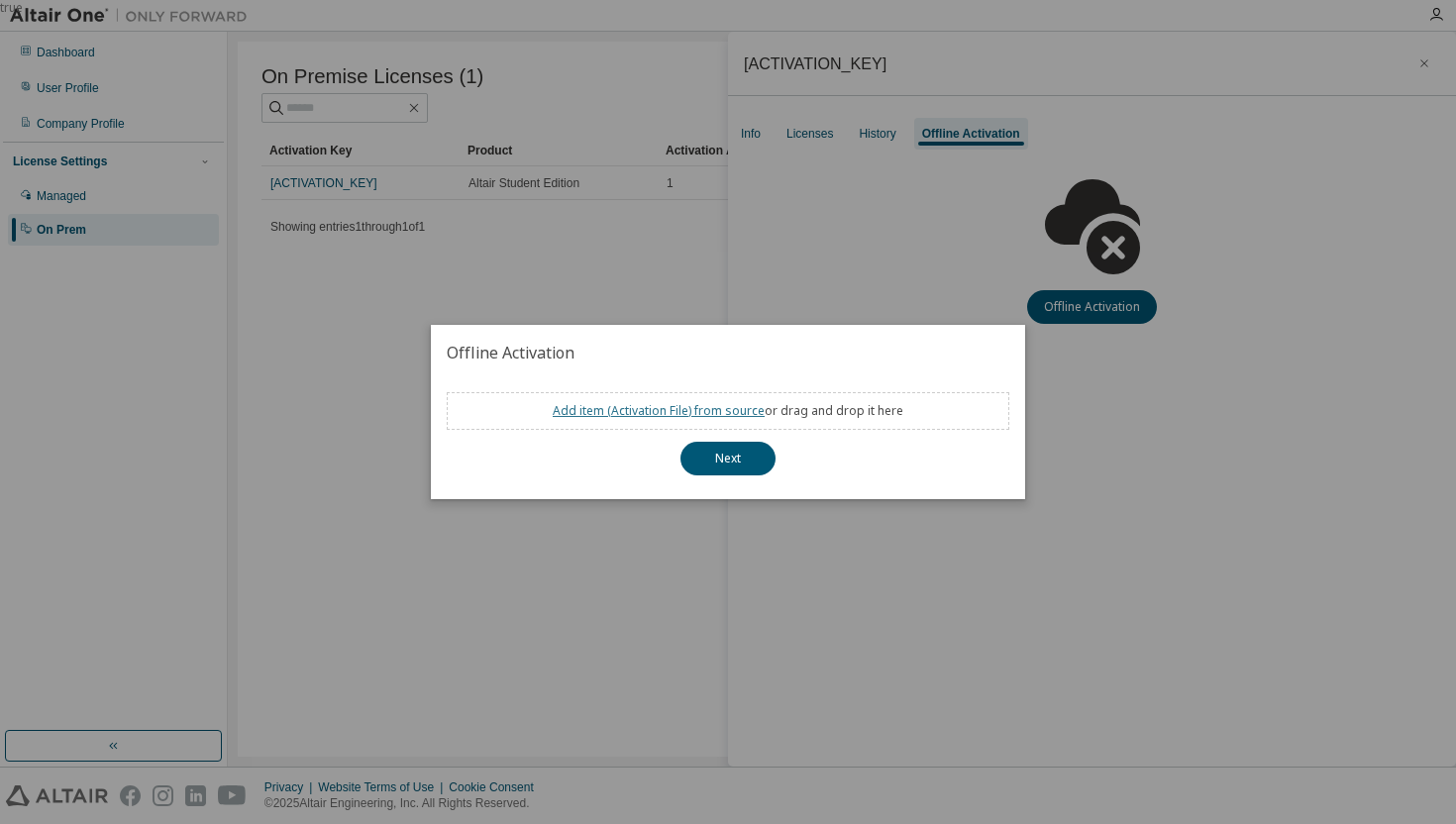 click on "Add item ( Activation File ) from source" at bounding box center [659, 410] 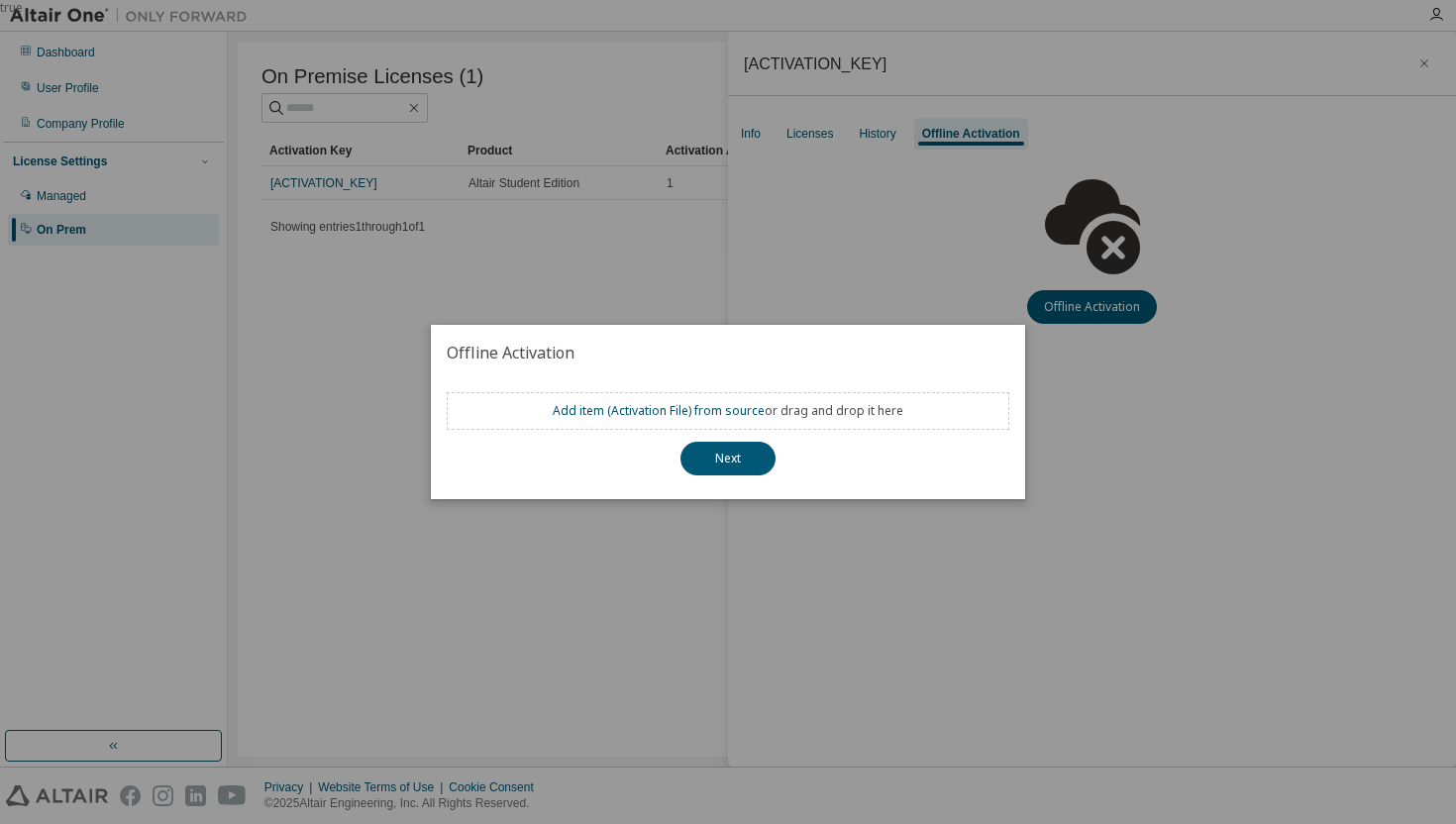 click on "true" at bounding box center [728, 412] 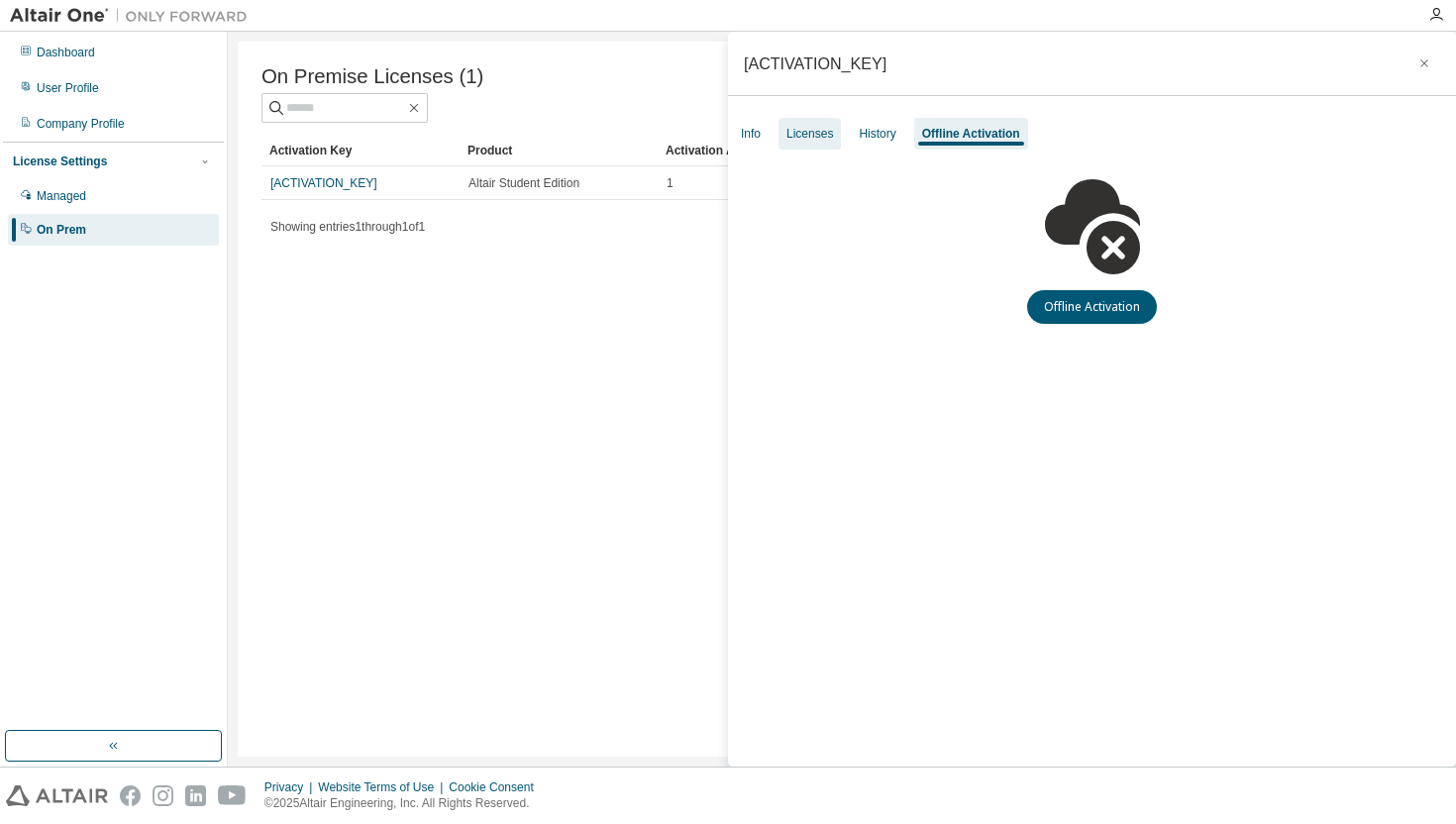 click on "Licenses" at bounding box center [809, 134] 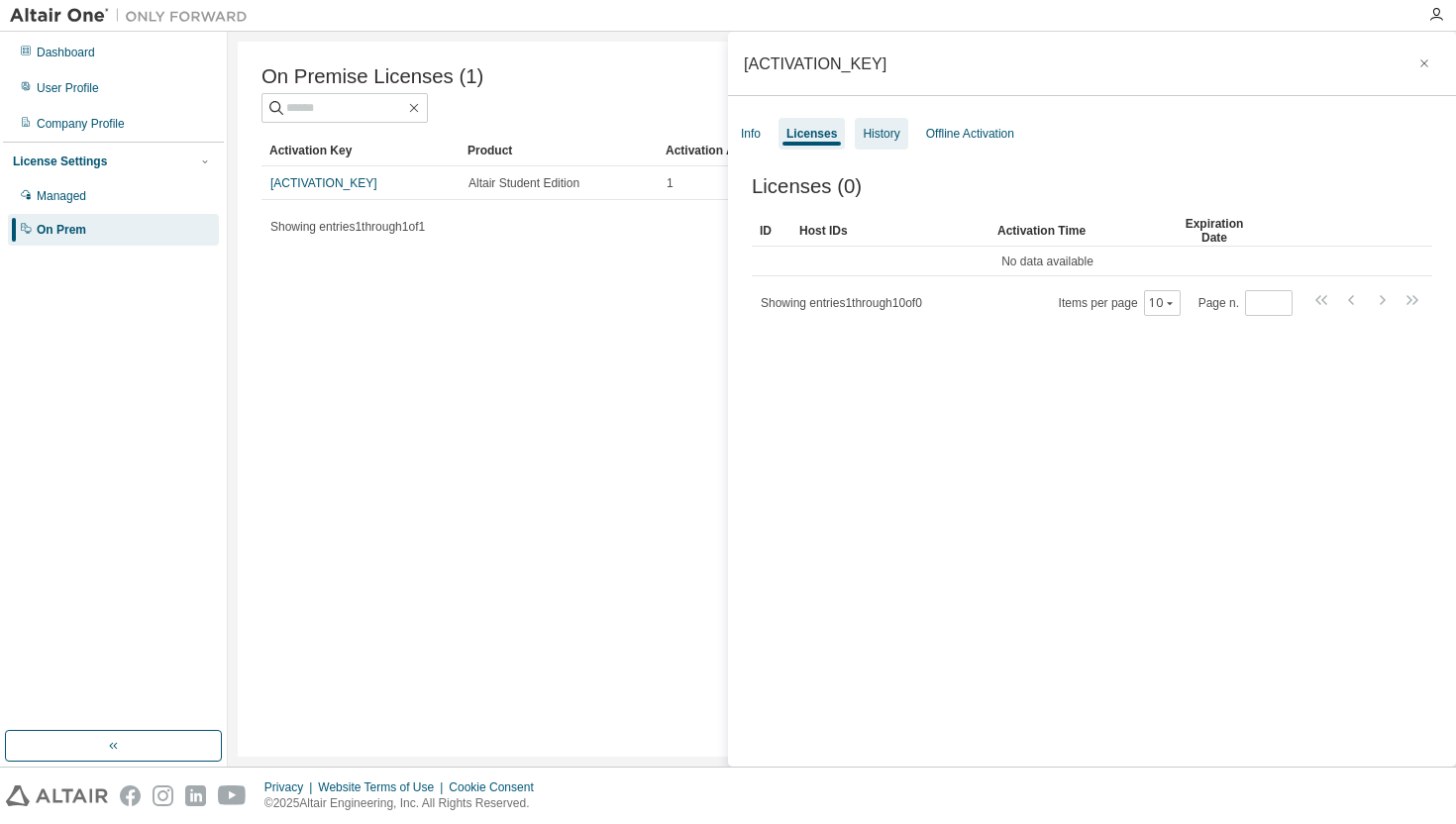 click on "History" at bounding box center [881, 134] 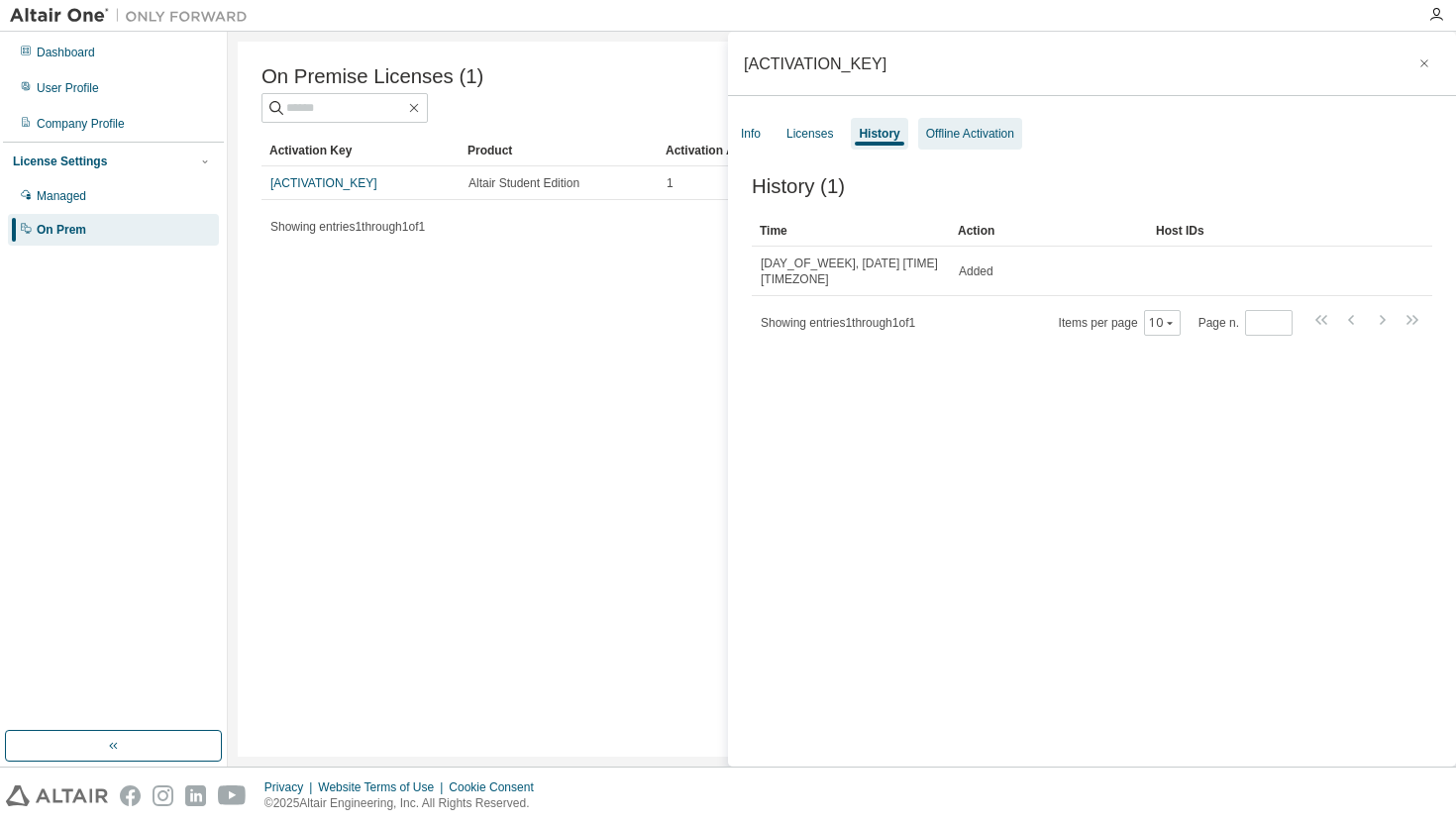click on "Offline Activation" at bounding box center [970, 134] 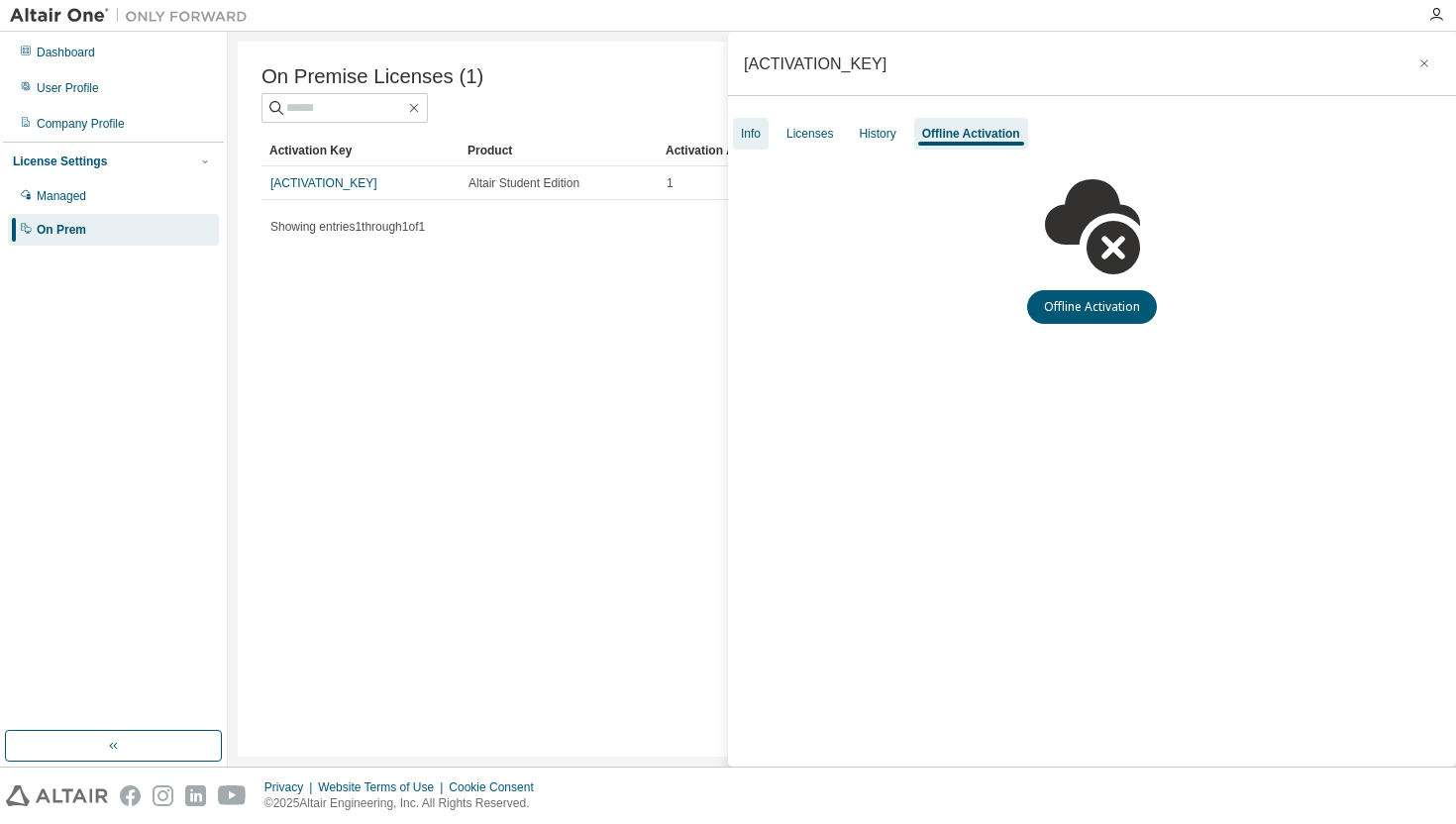 click on "Info" at bounding box center (751, 134) 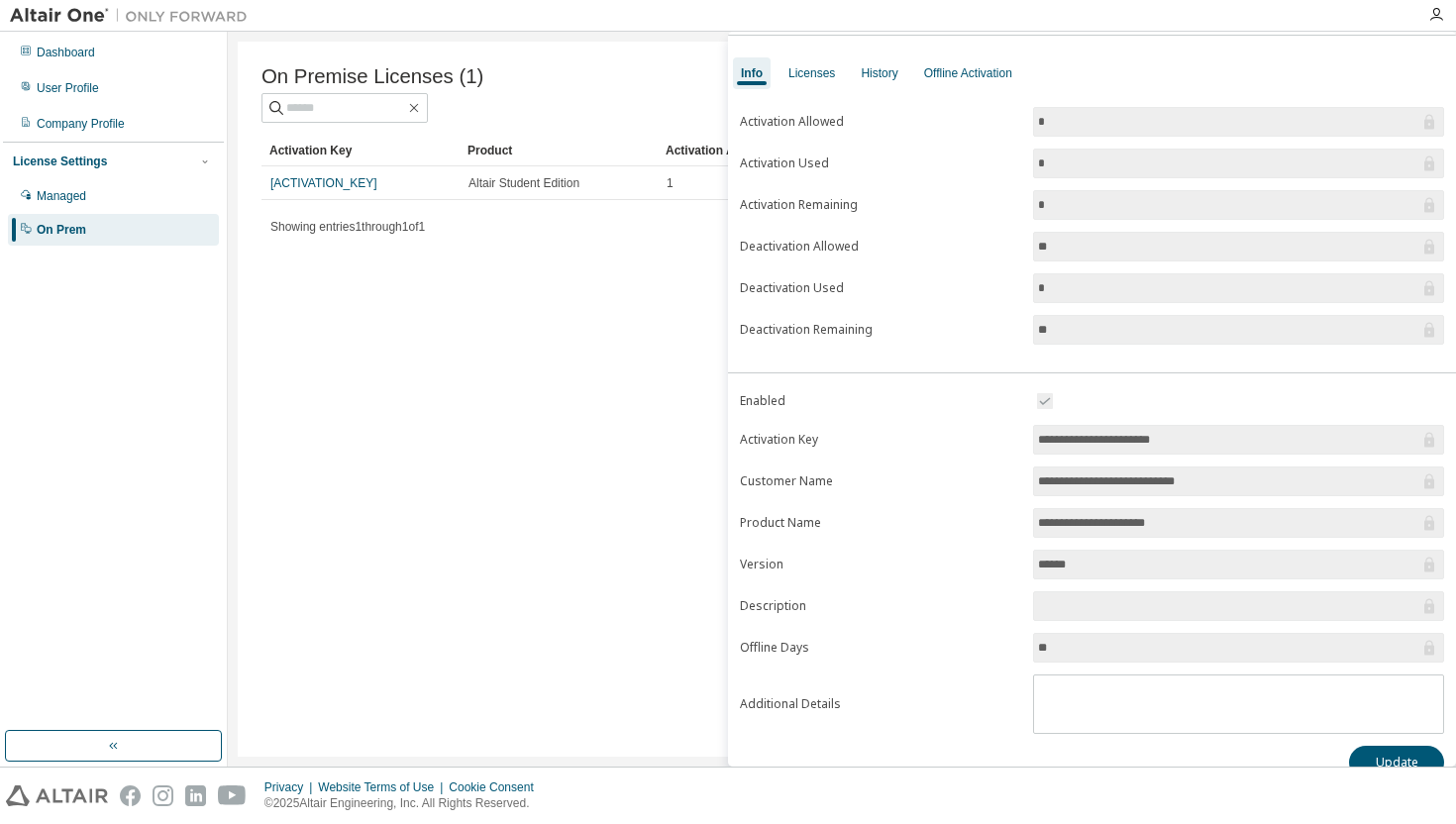 scroll, scrollTop: 89, scrollLeft: 0, axis: vertical 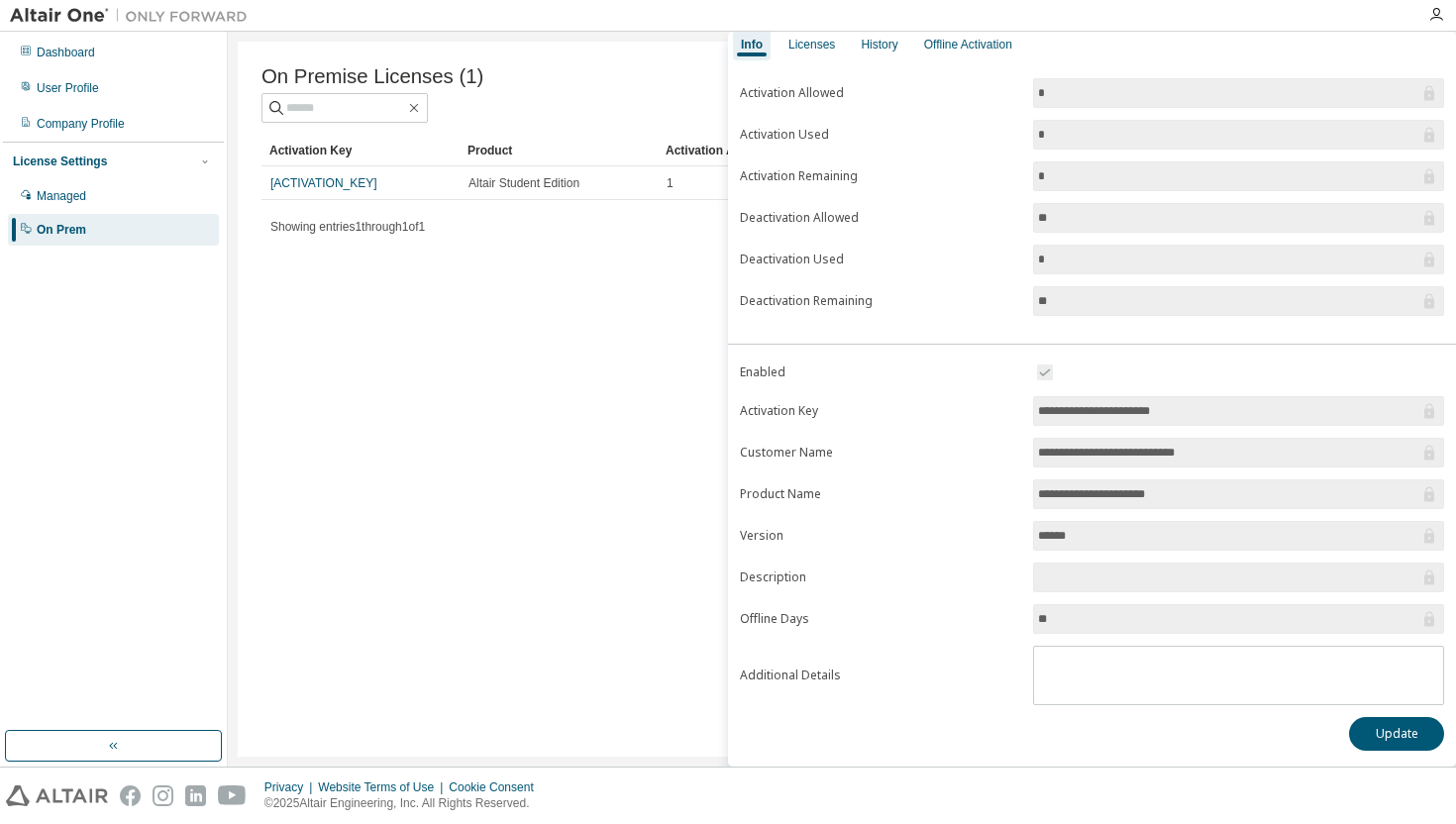 click on "On Premise Licenses (1) Clear Load Save Save As Field Operator Value Select filter Select operand Add criteria Search Activation Key Product Activation Allowed Activation Left Creation Date [ACTIVATION_KEY] Altair Student Edition 1 1 [DATE] [TIME] Showing entries  1  through  1  of  1 Items per page 10 Page n. *" at bounding box center [842, 399] 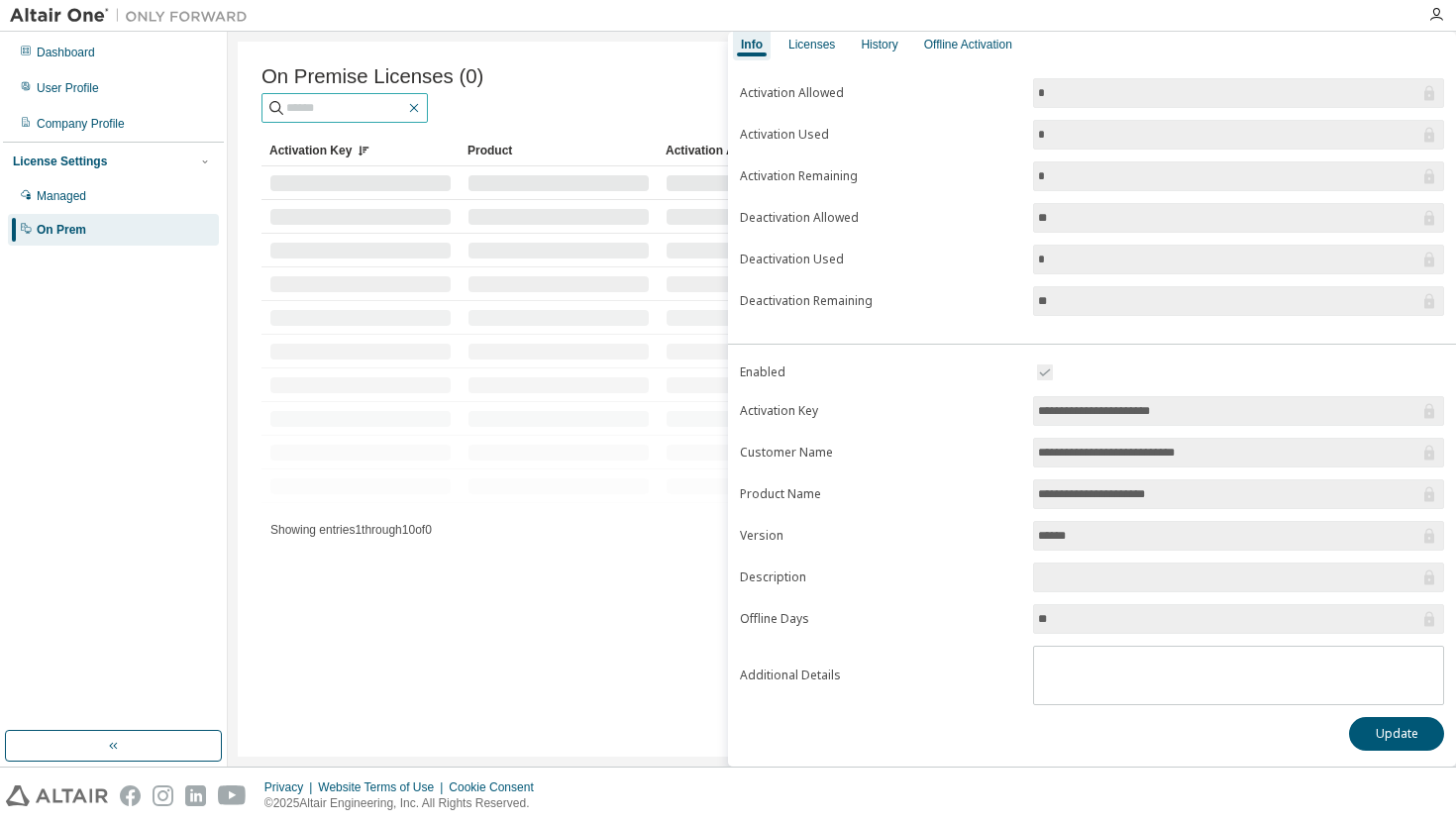 drag, startPoint x: 505, startPoint y: 107, endPoint x: 428, endPoint y: 107, distance: 77 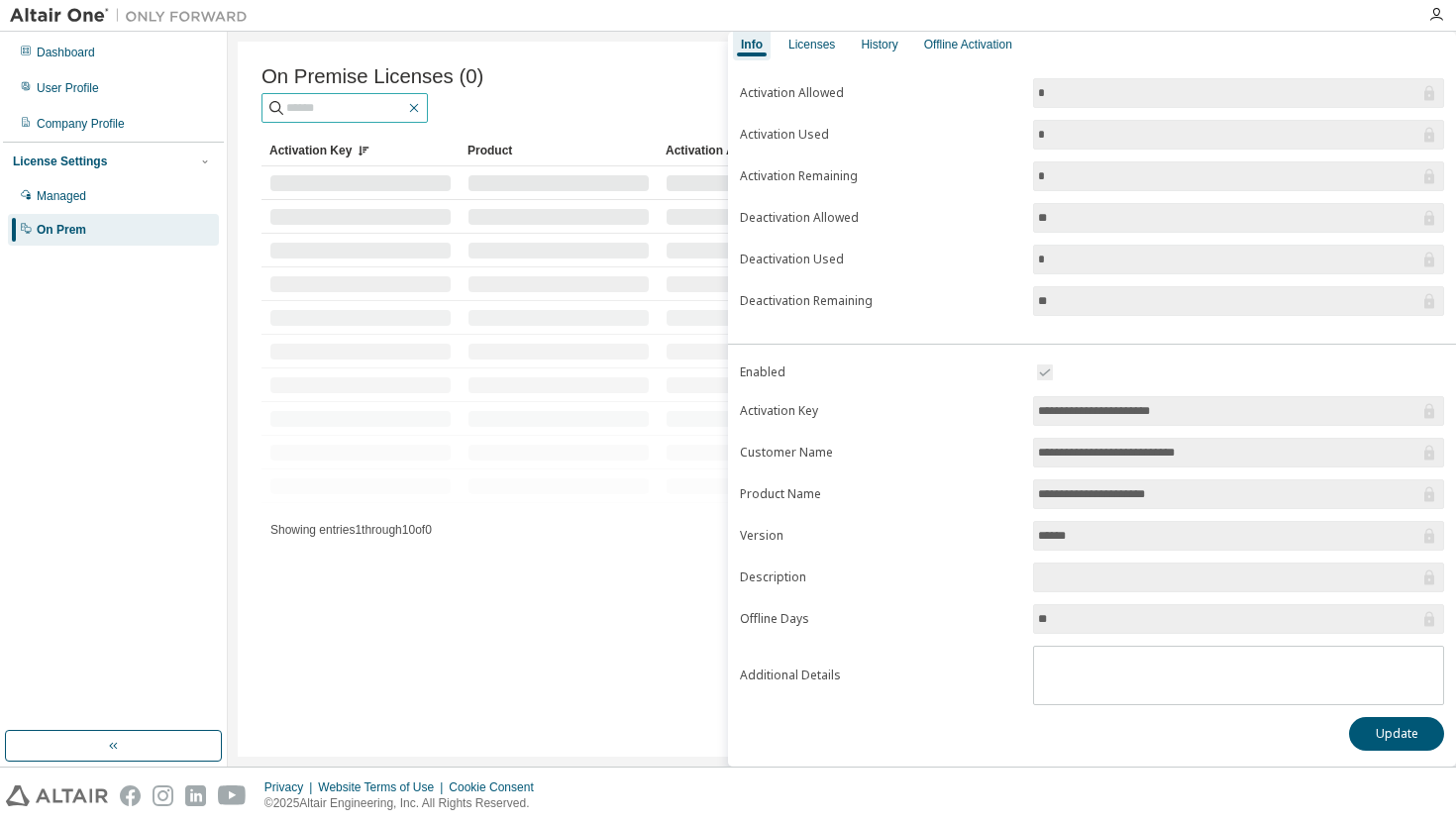 click at bounding box center (842, 108) 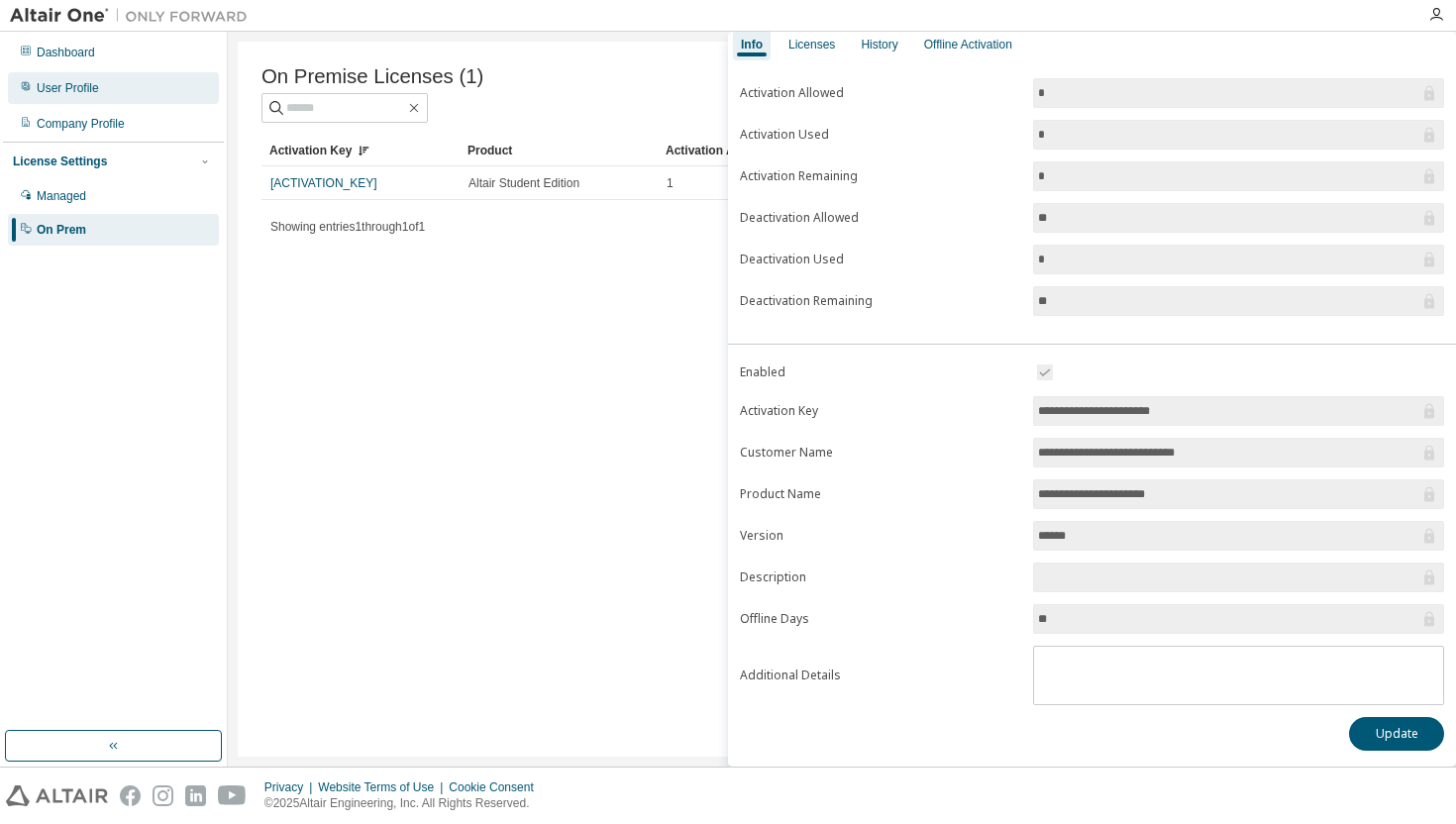 click on "User Profile" at bounding box center [113, 88] 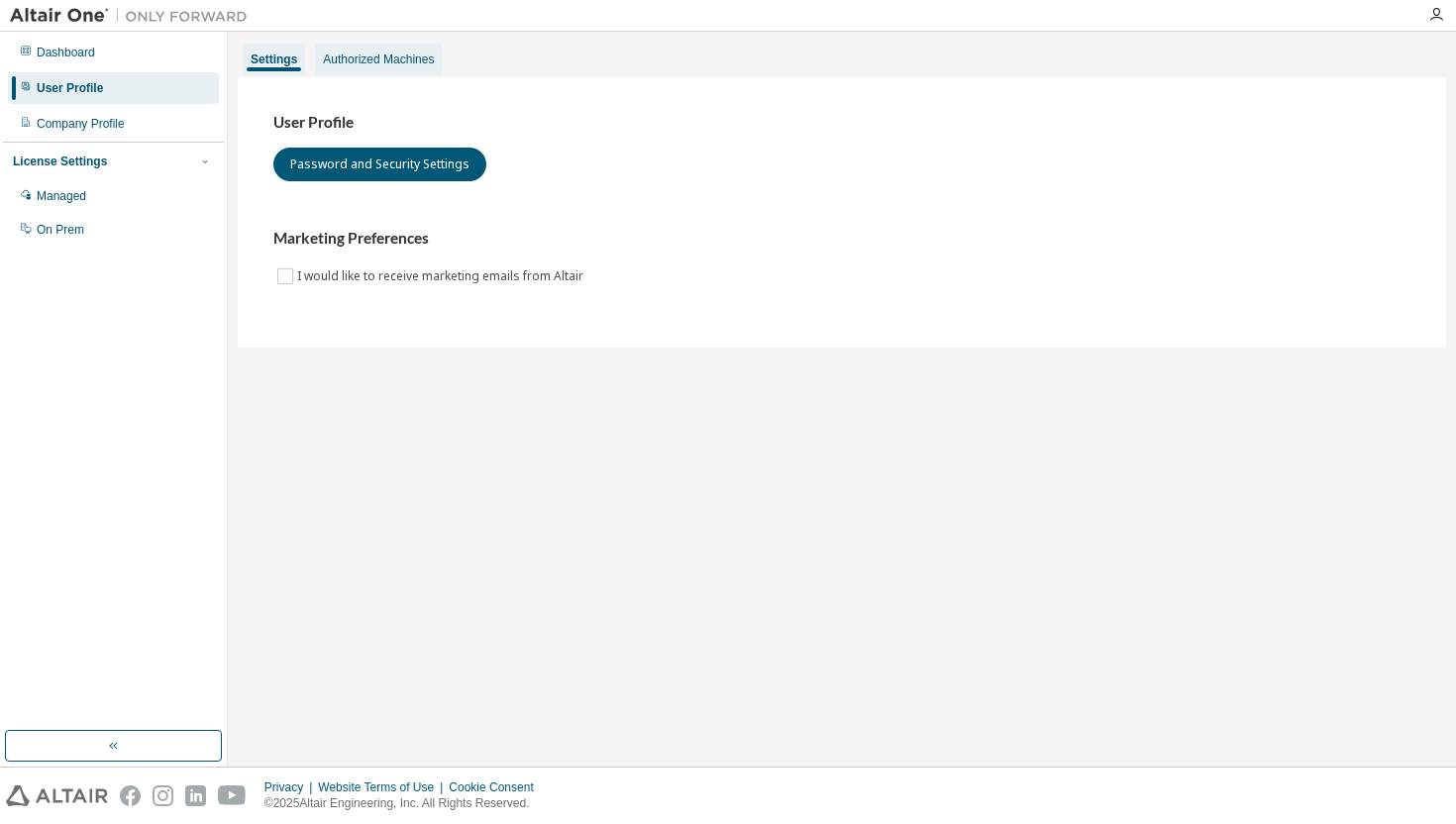 click on "Authorized Machines" at bounding box center (378, 59) 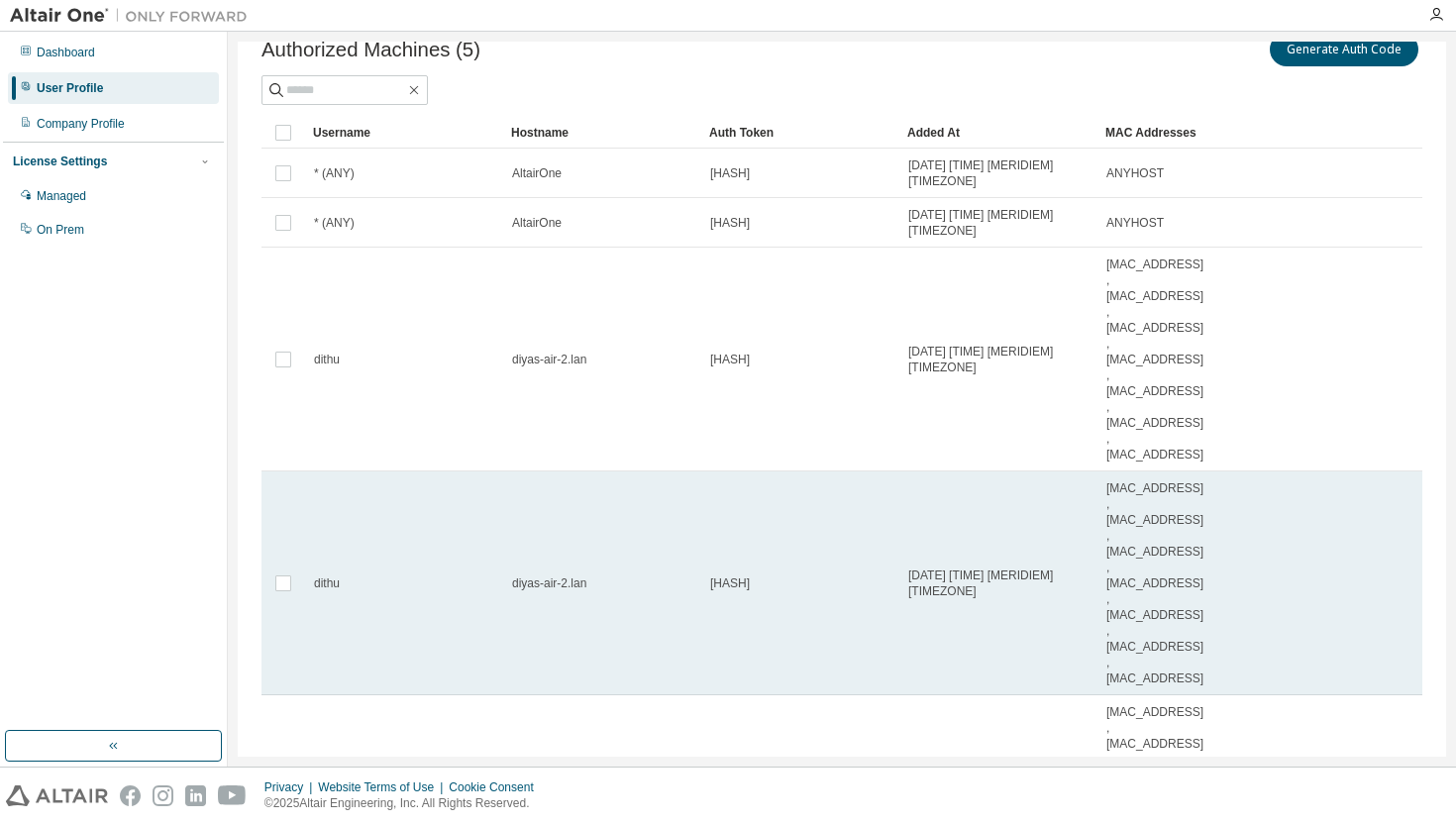 scroll, scrollTop: 0, scrollLeft: 0, axis: both 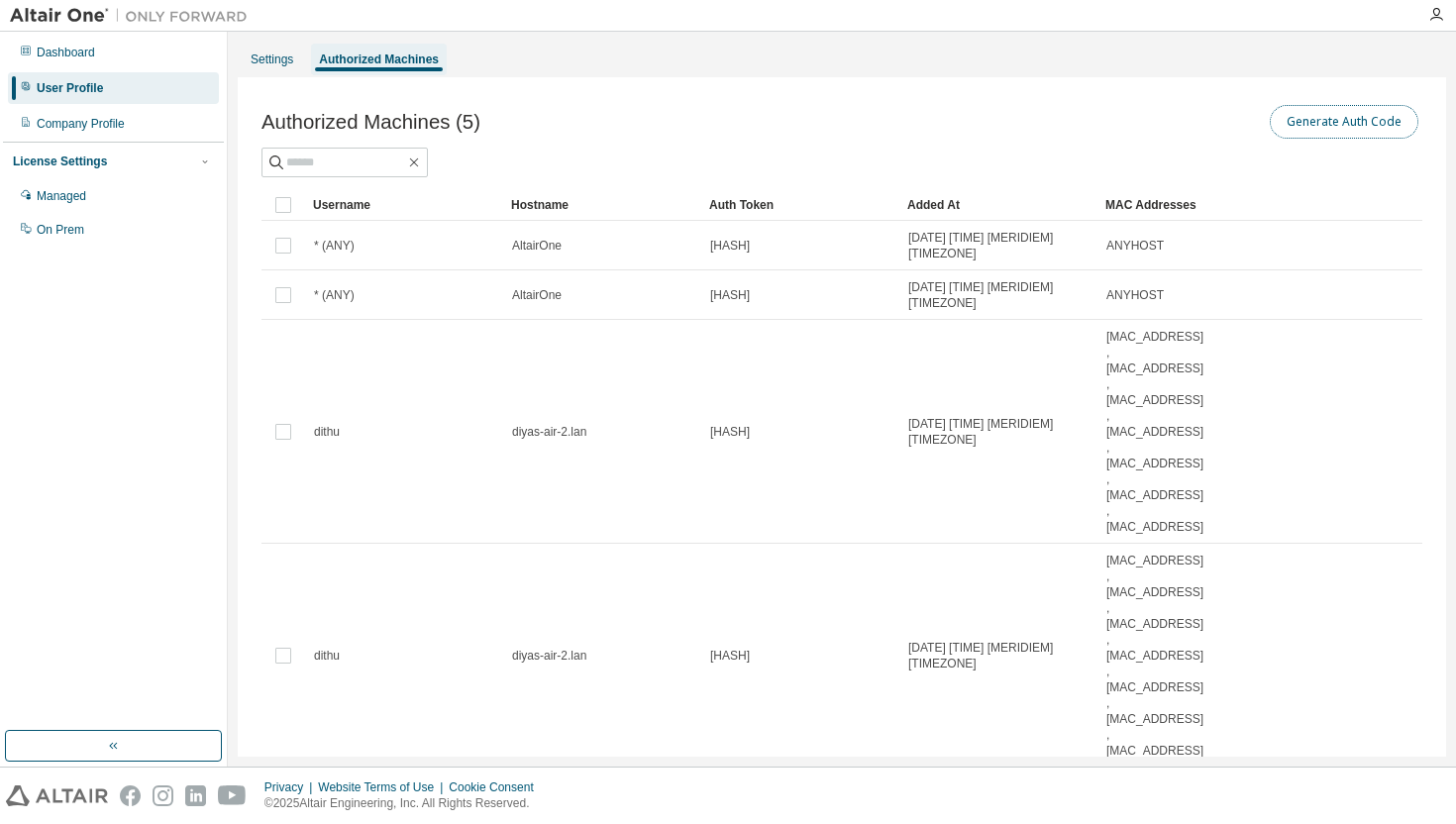 click on "Generate Auth Code" at bounding box center (1344, 122) 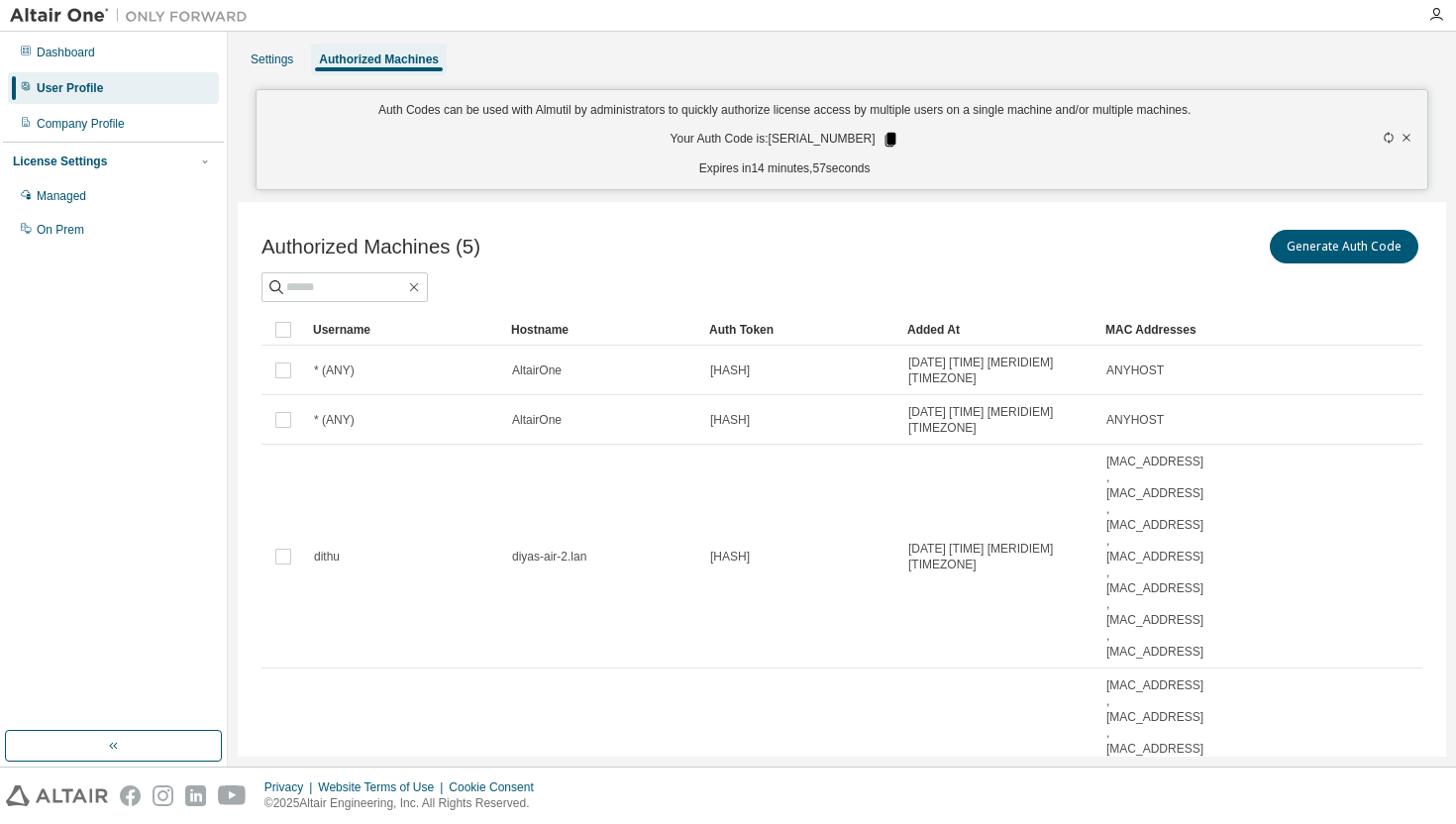 click 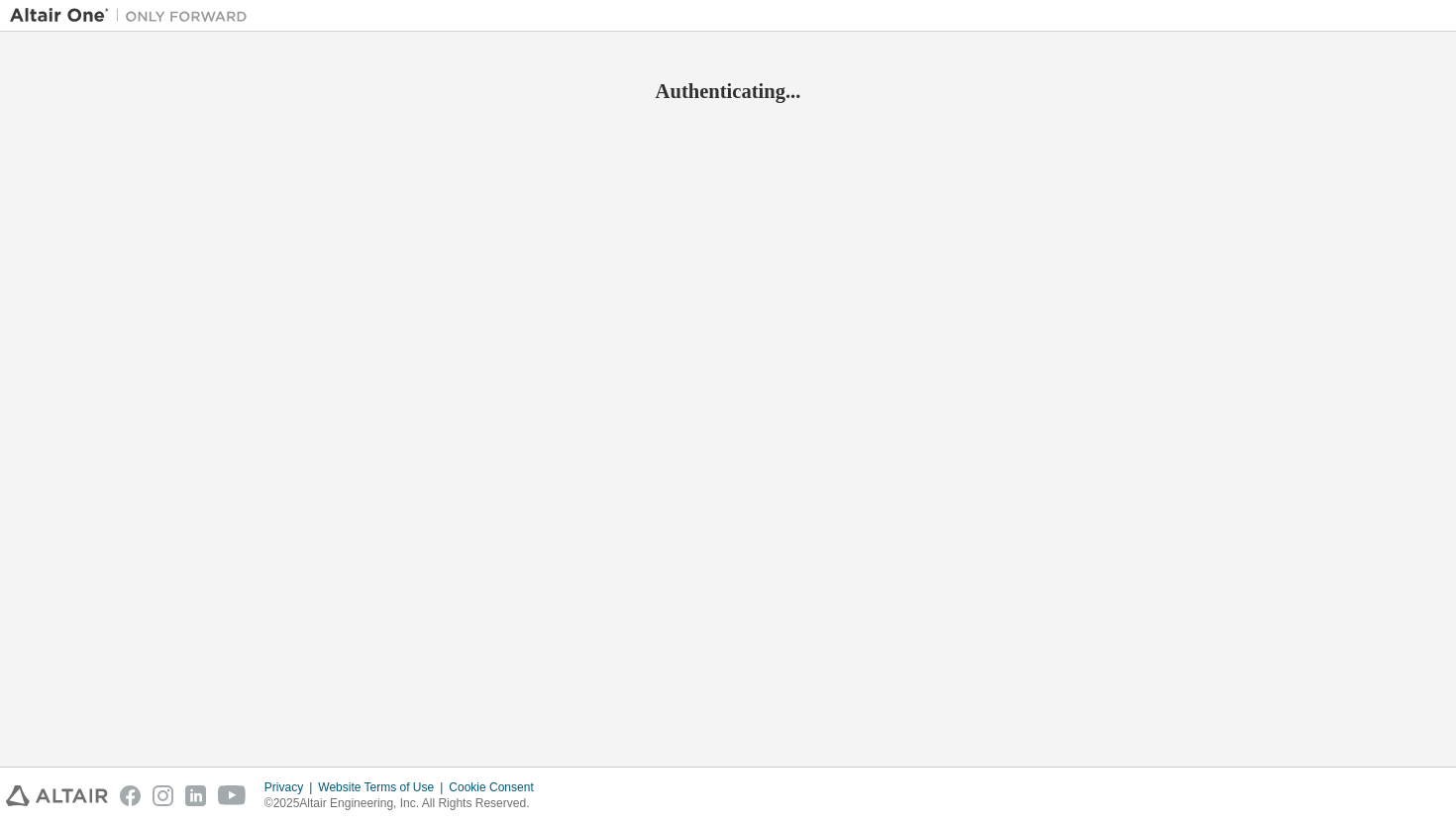 scroll, scrollTop: 0, scrollLeft: 0, axis: both 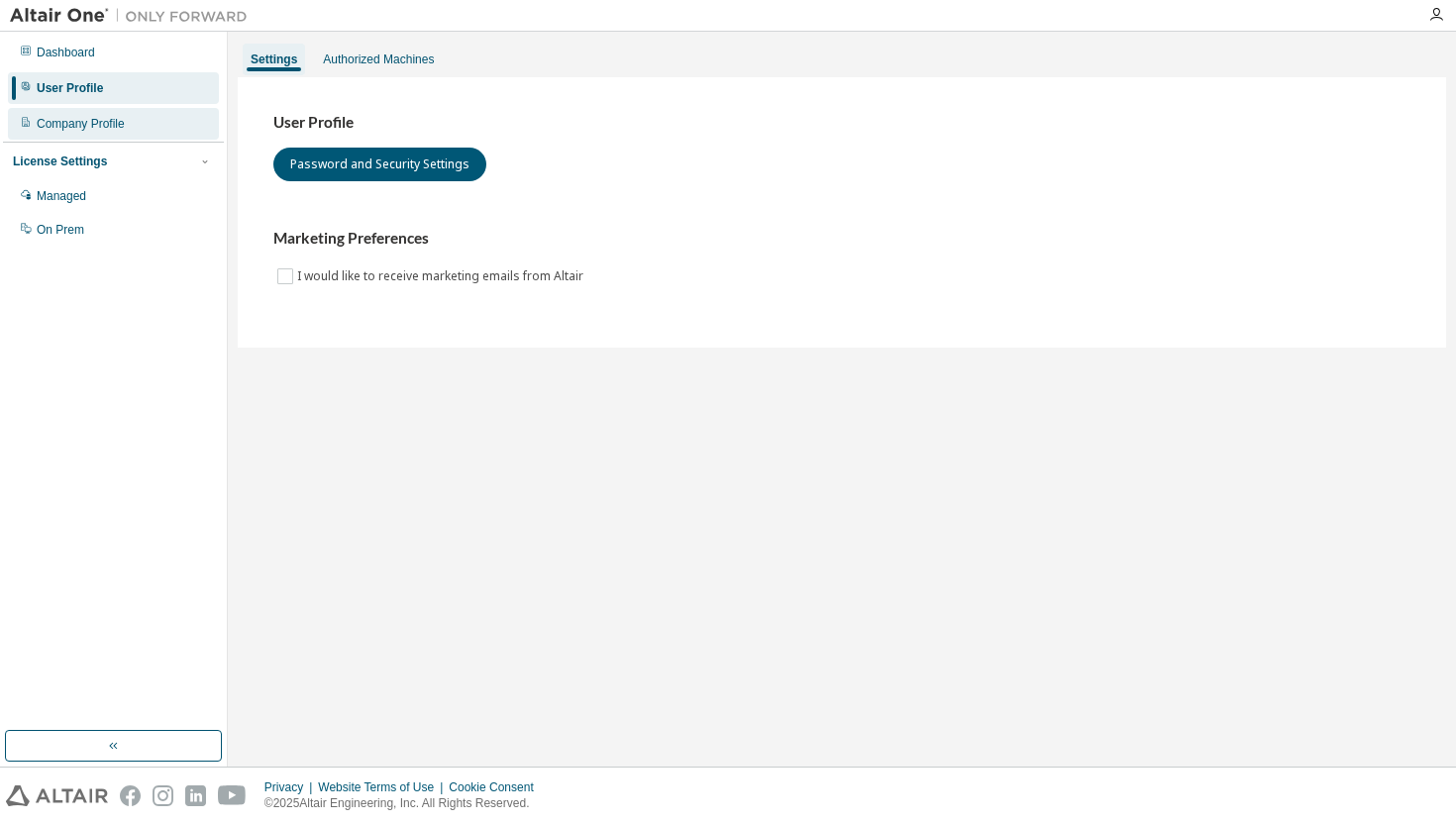 click on "Company Profile" at bounding box center [80, 124] 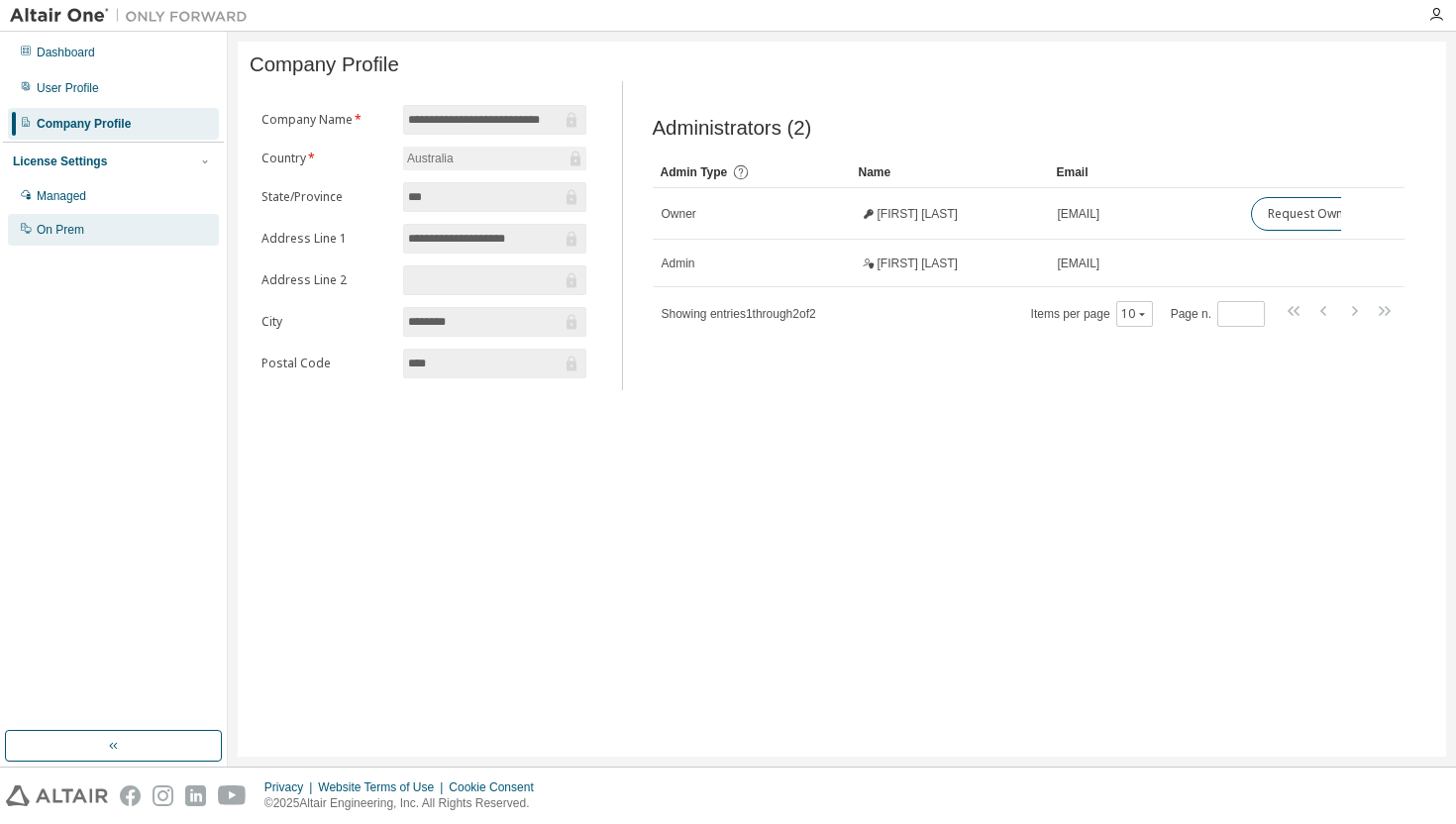 click on "On Prem" at bounding box center (113, 230) 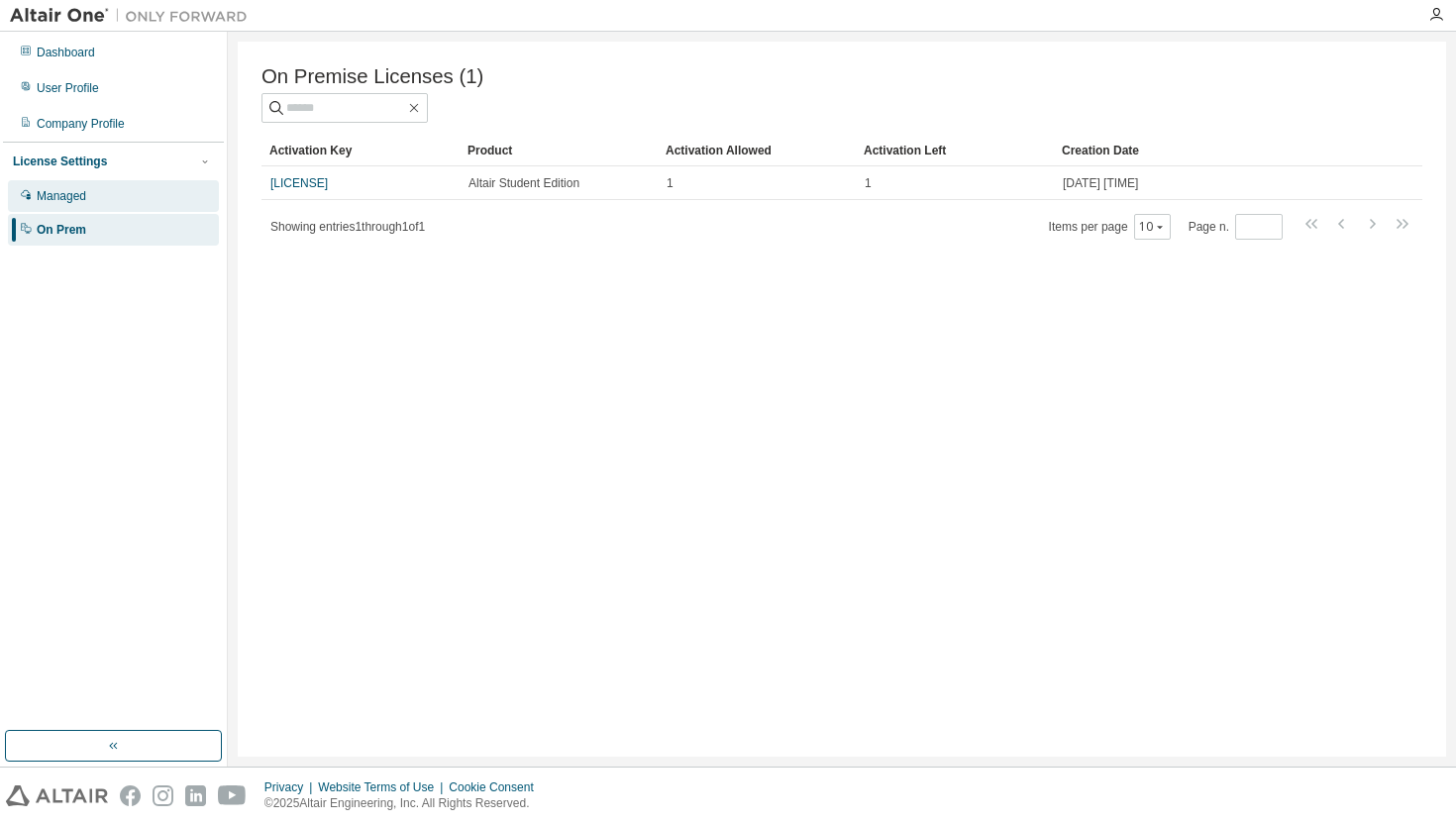 click on "Managed" at bounding box center (61, 196) 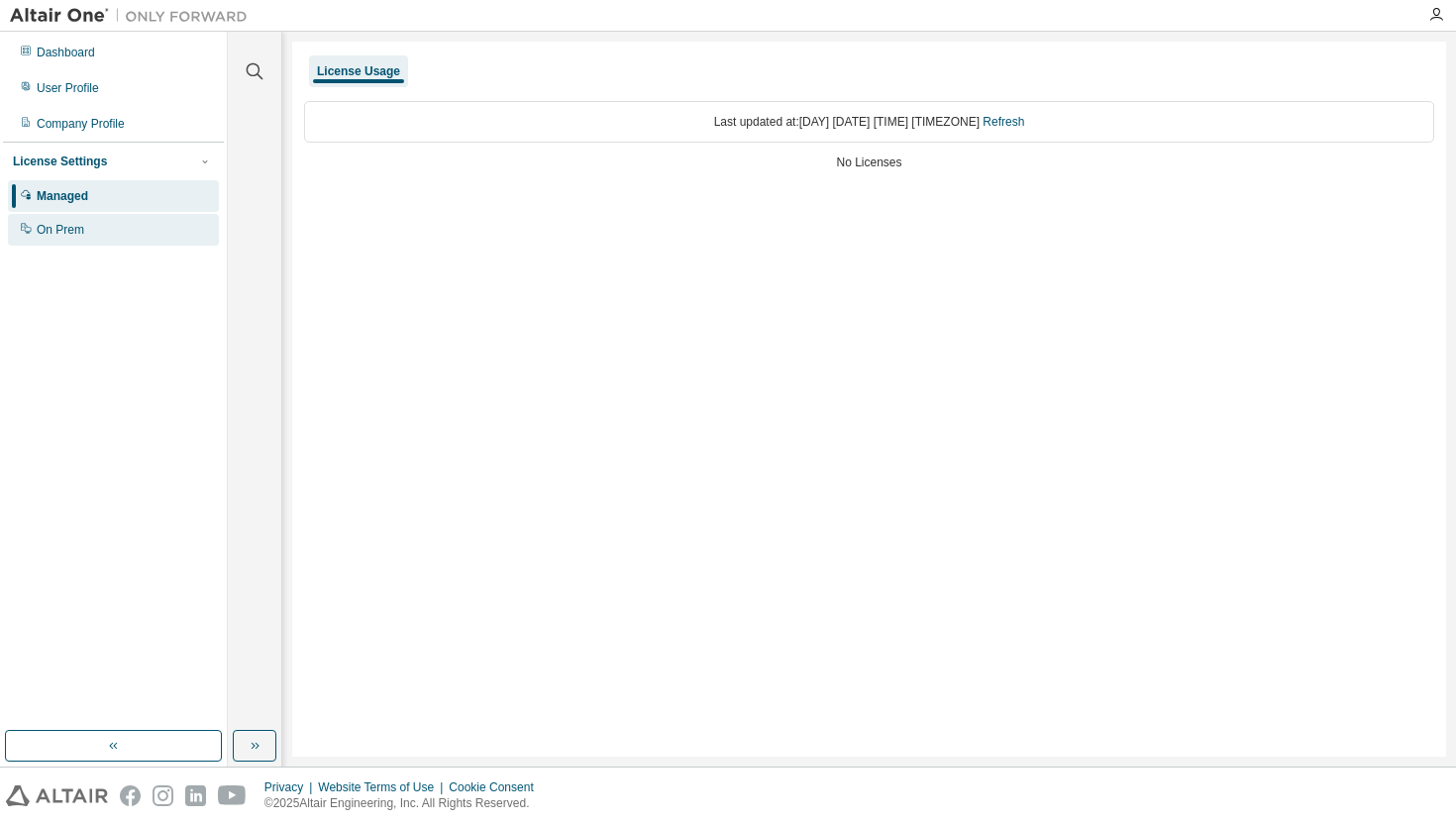 click on "On Prem" at bounding box center (60, 230) 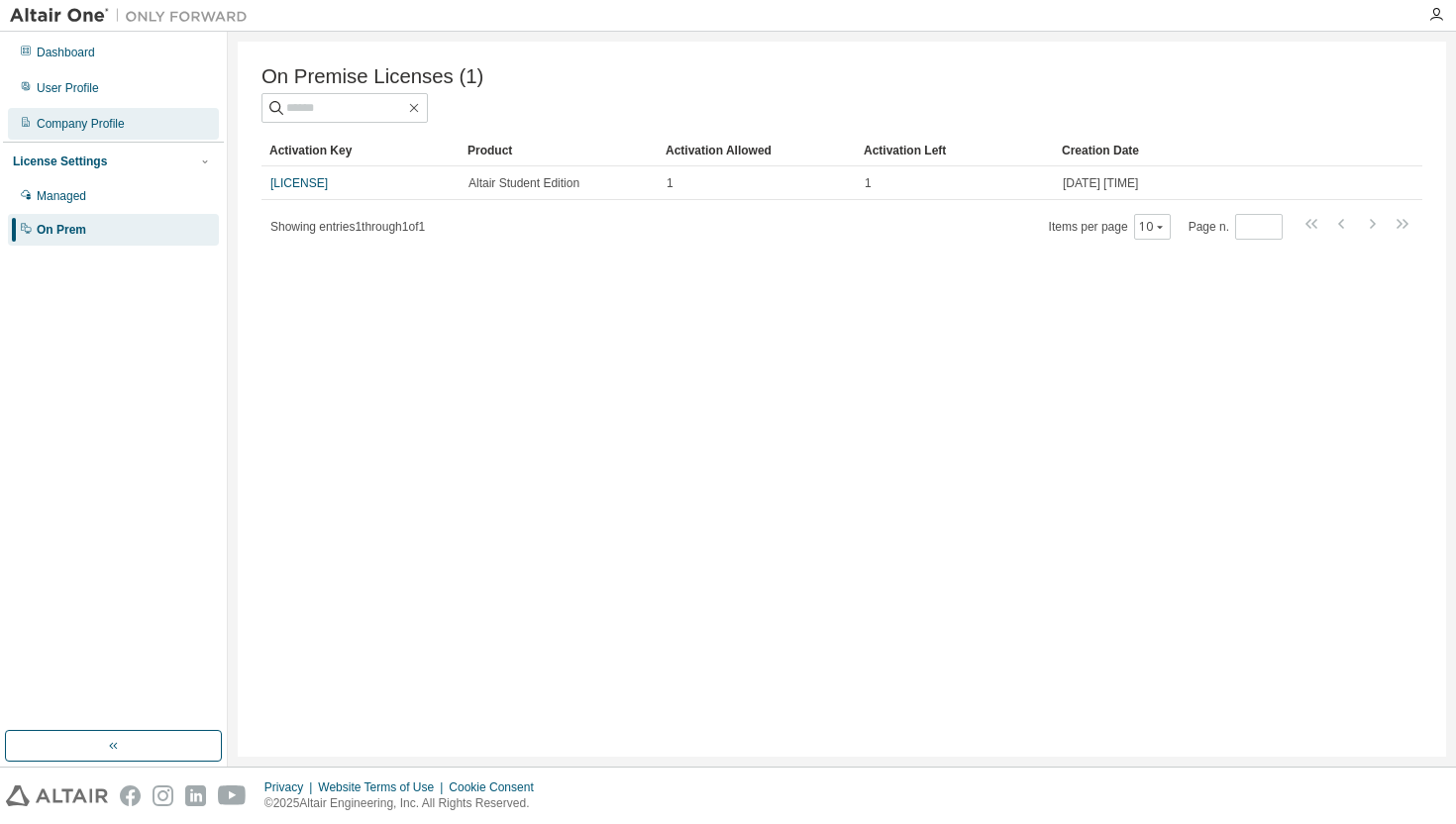 click on "Company Profile" at bounding box center (113, 124) 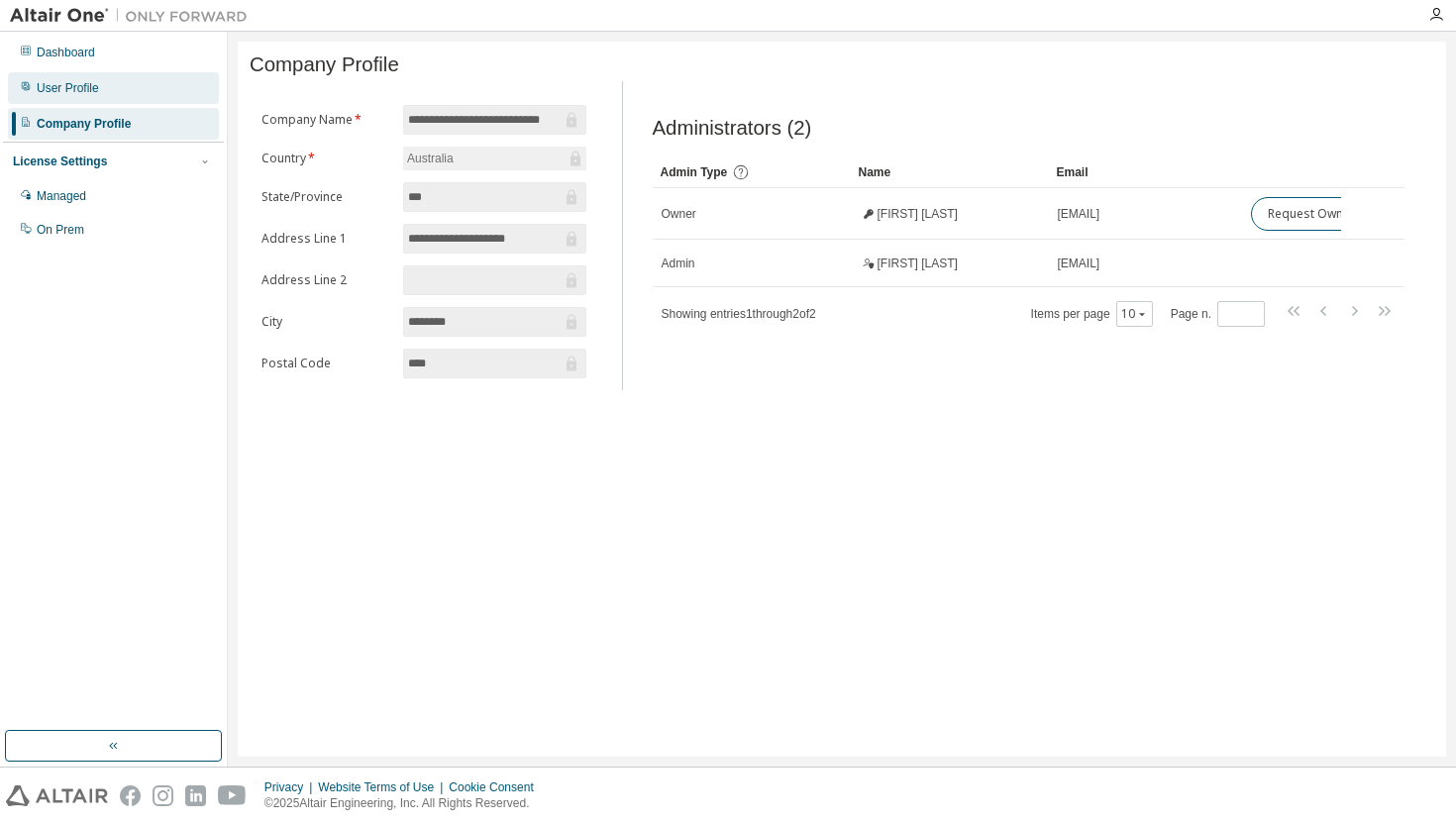 click on "User Profile" at bounding box center [113, 88] 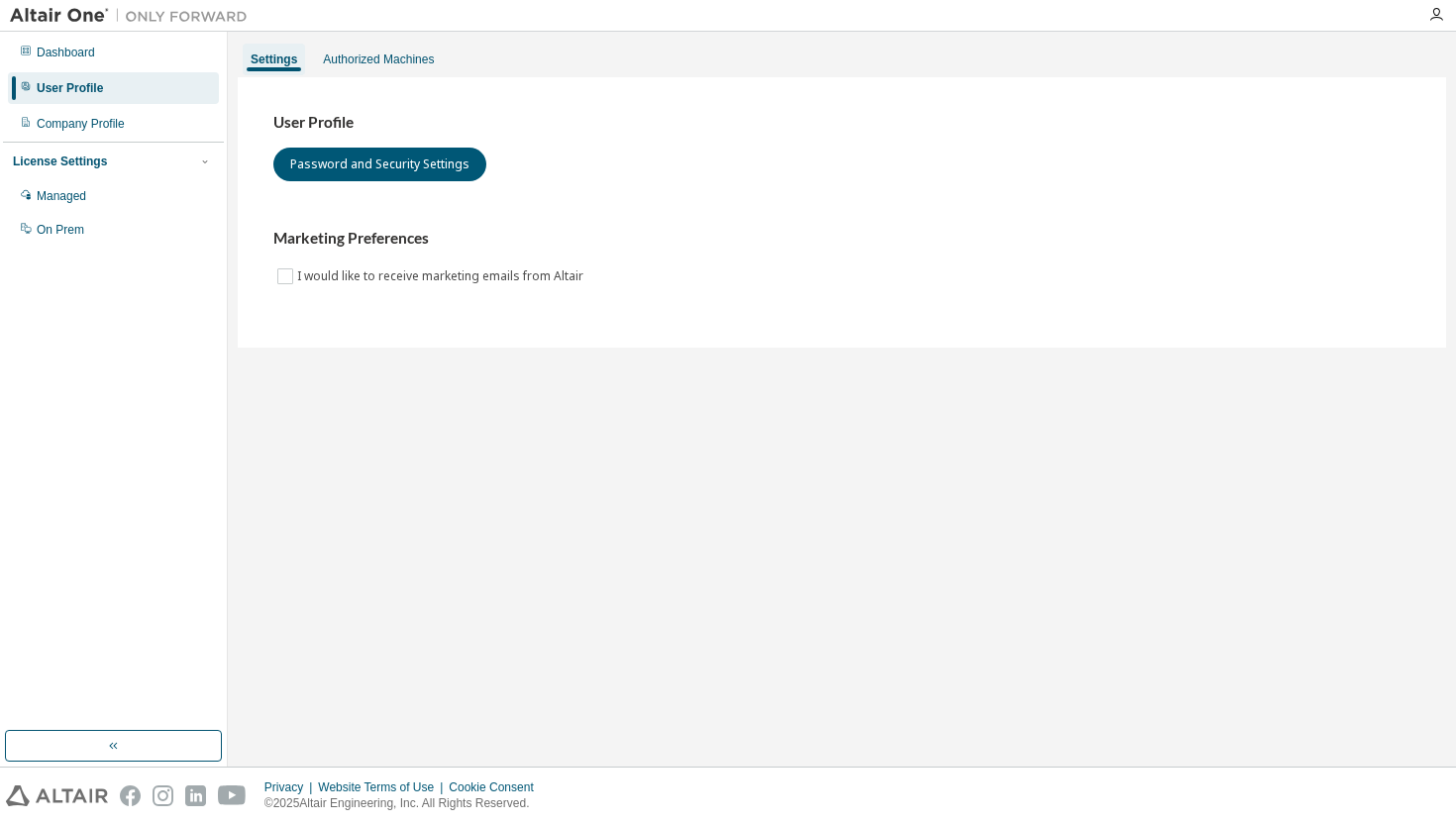 click on "User Profile" at bounding box center (113, 88) 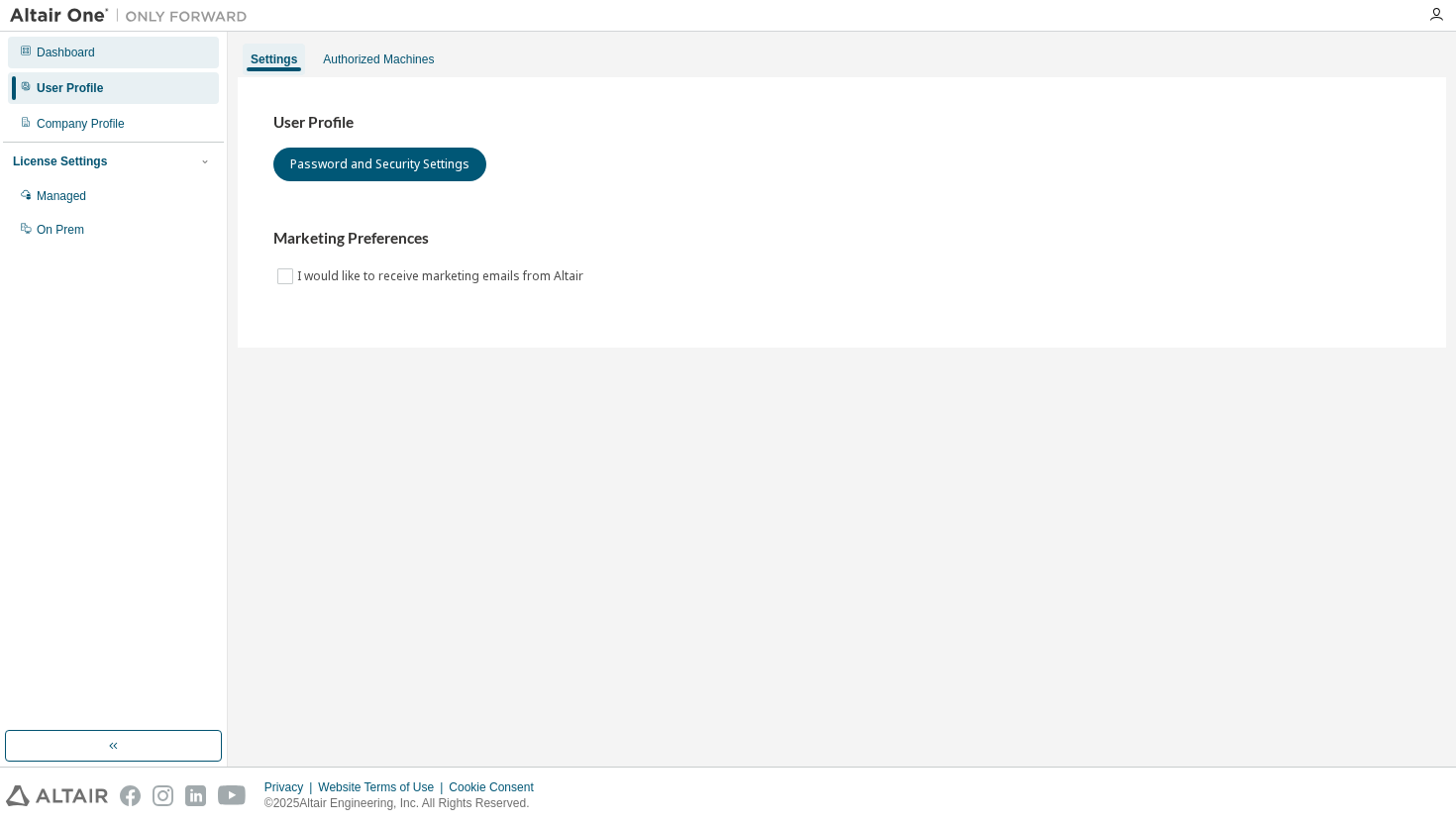 click on "Dashboard" at bounding box center [113, 52] 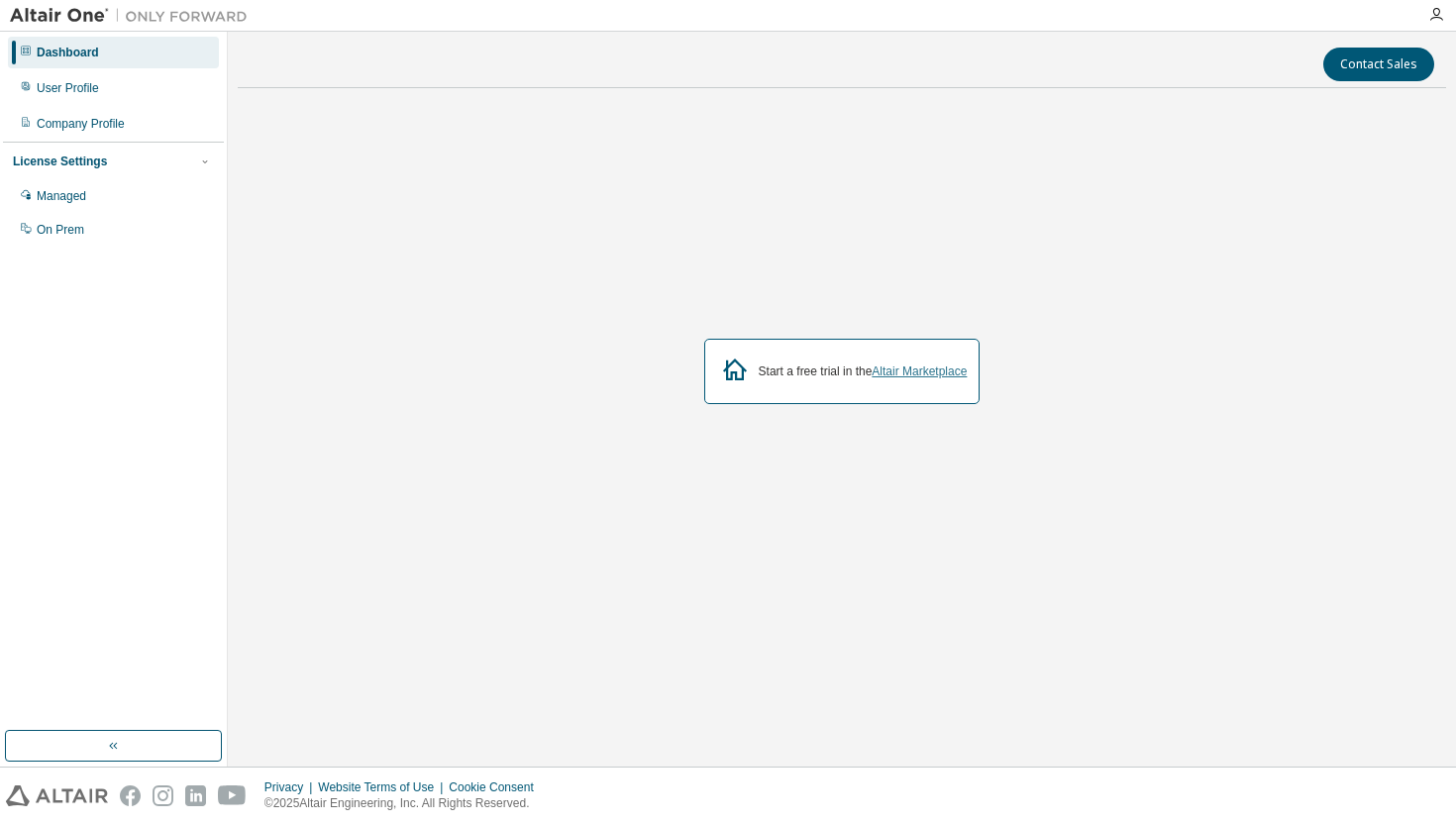 click on "Altair Marketplace" at bounding box center [919, 371] 